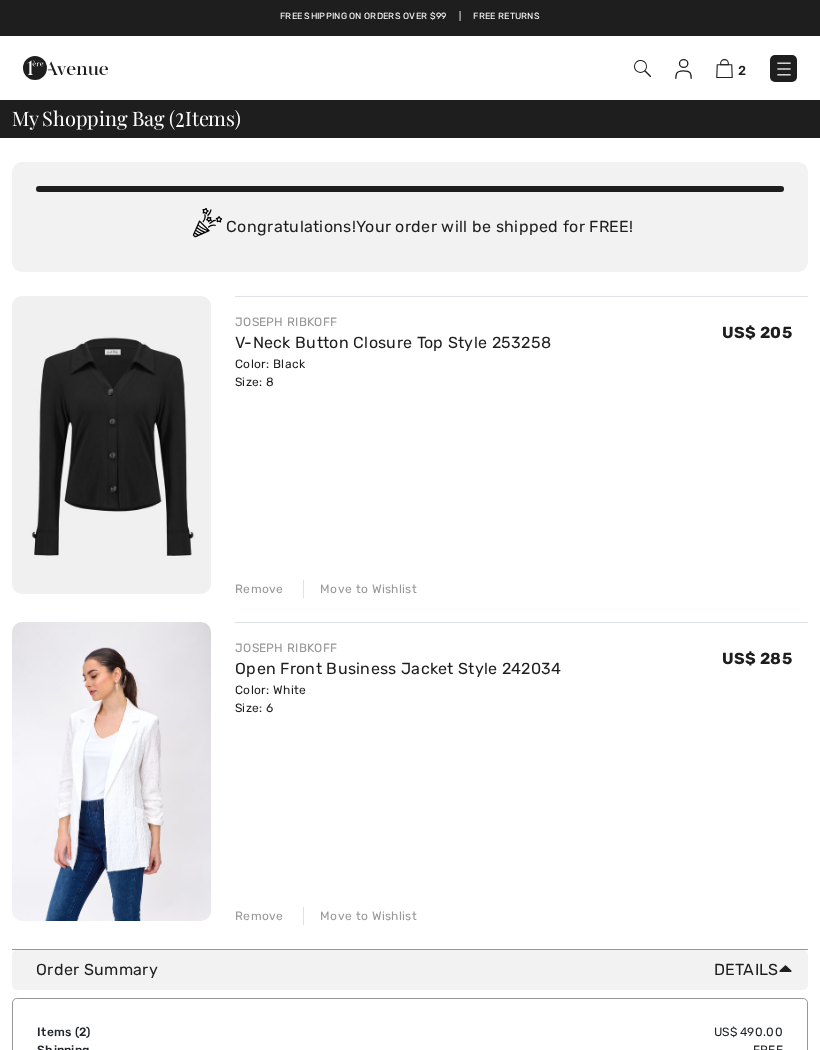 scroll, scrollTop: 0, scrollLeft: 0, axis: both 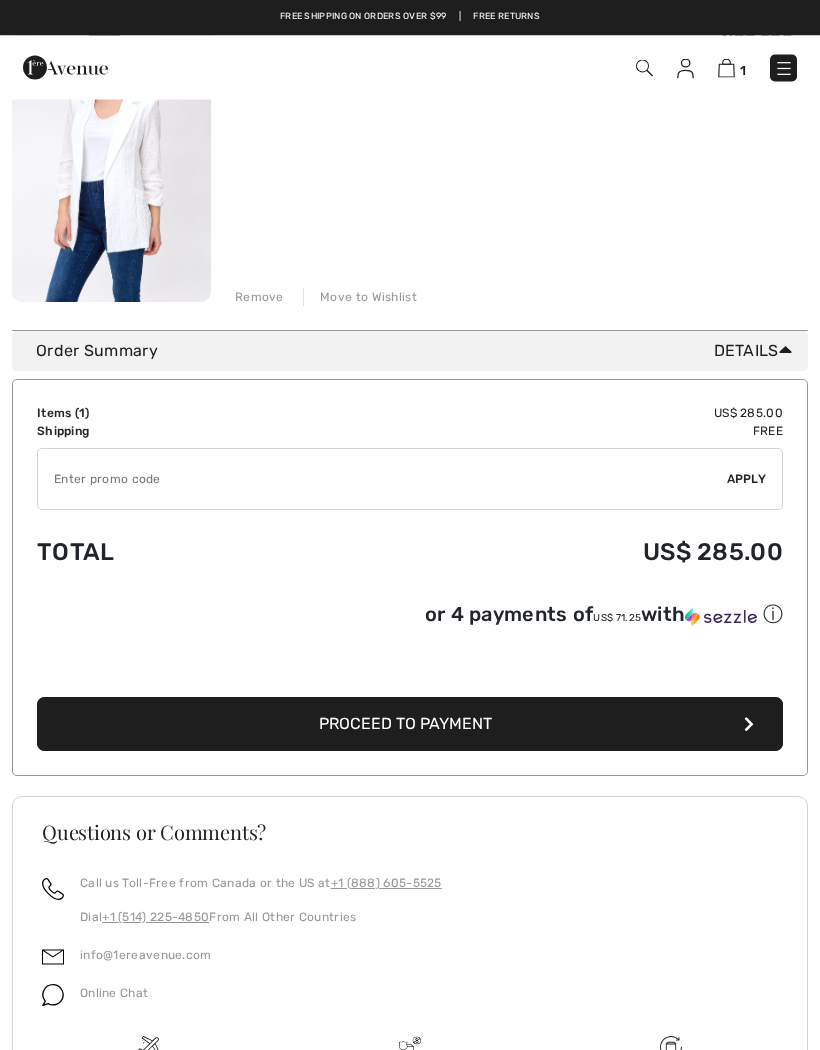 click on "Proceed to Payment" at bounding box center (405, 724) 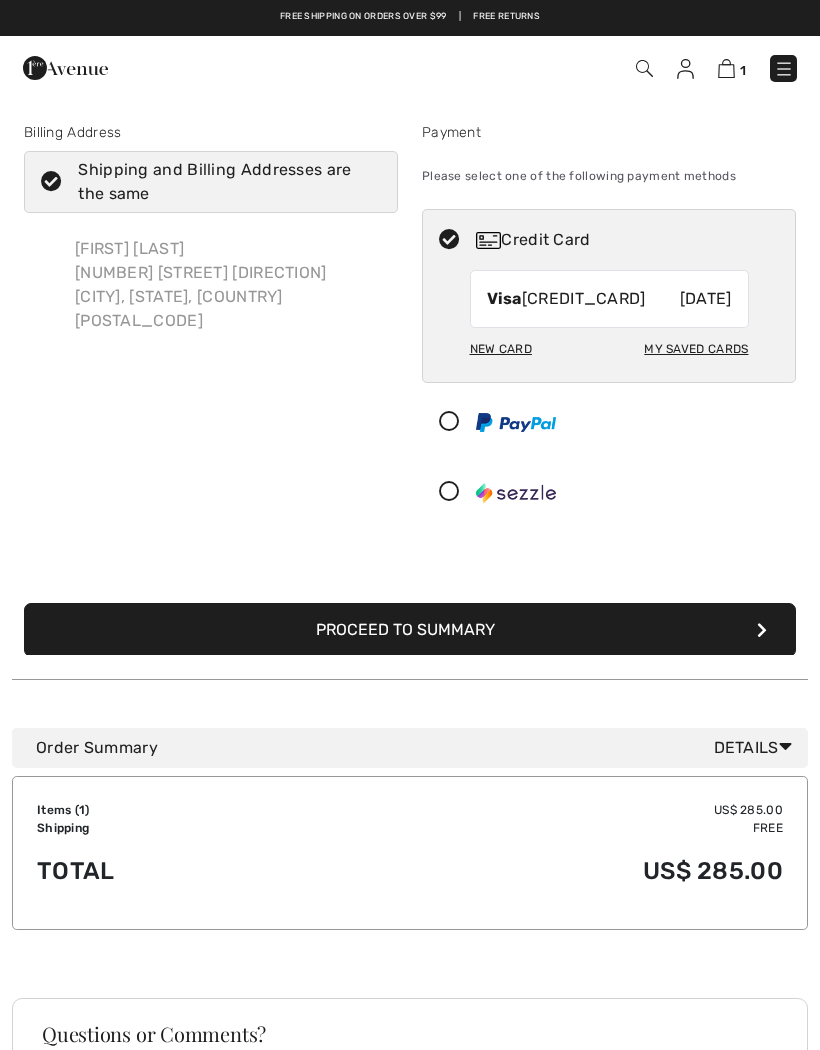 scroll, scrollTop: 0, scrollLeft: 0, axis: both 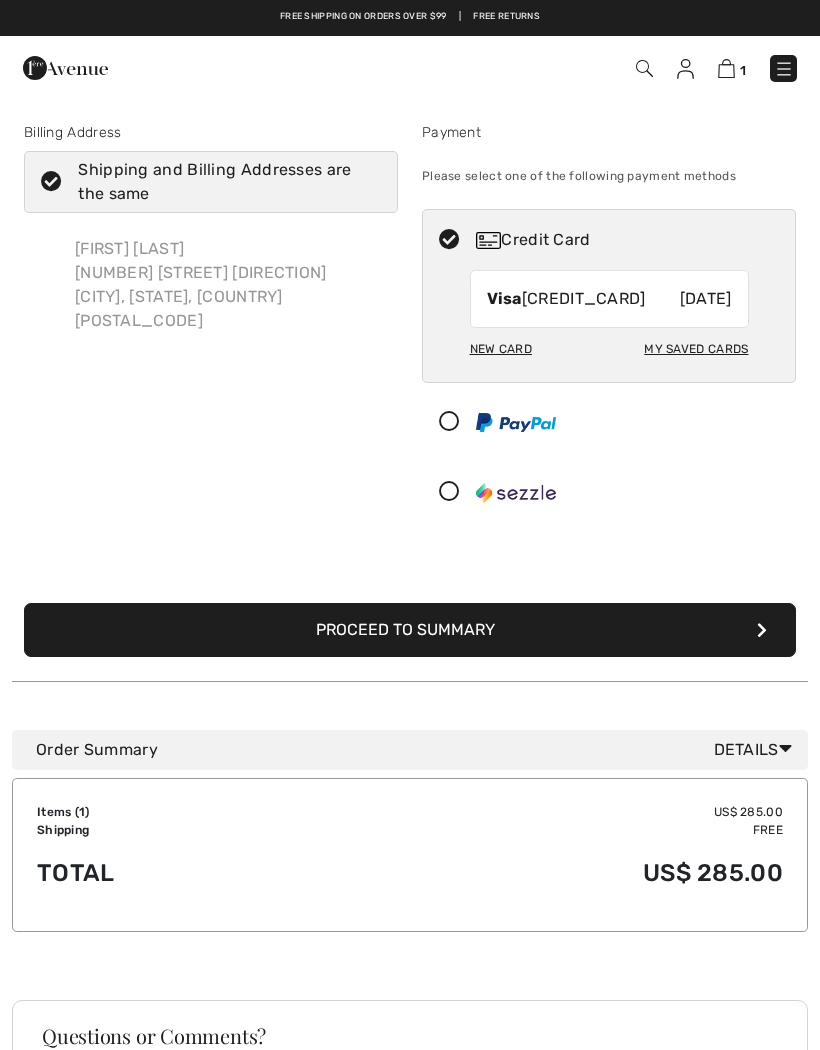 click on "Dorothy Easton
704 Beaver Ridge Ct. S.E.
Cedar Rapids, IA, US
52403" at bounding box center (201, 285) 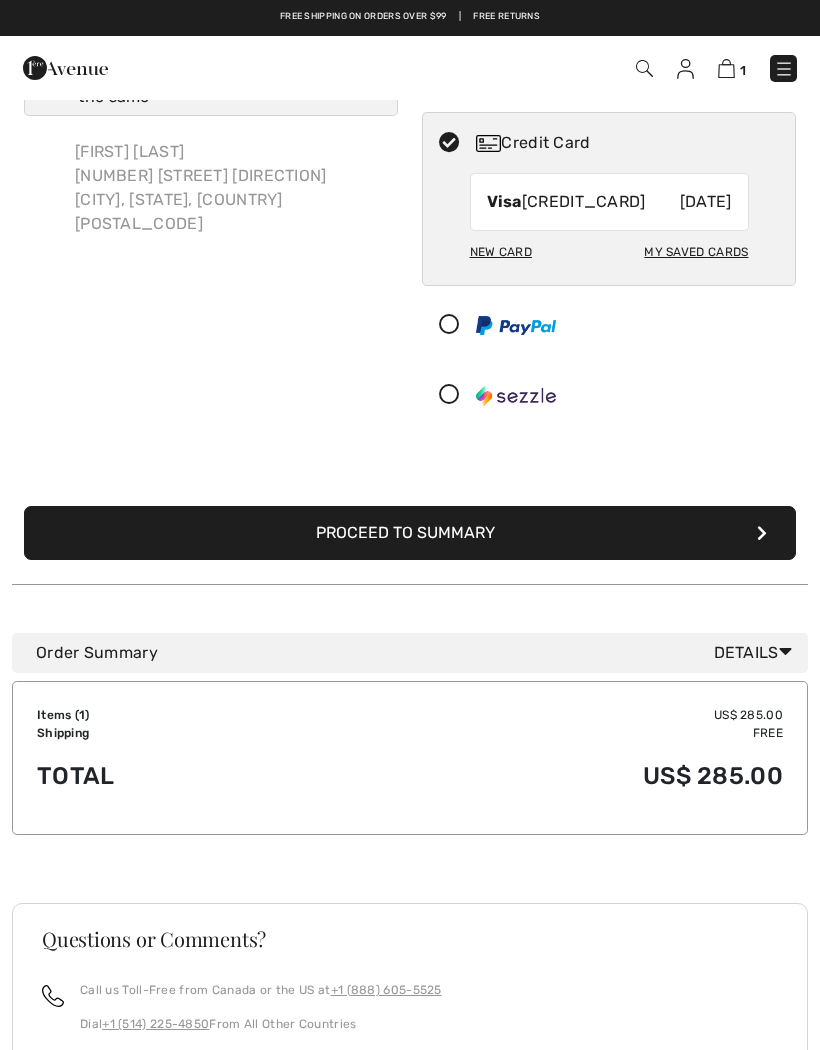 scroll, scrollTop: 0, scrollLeft: 0, axis: both 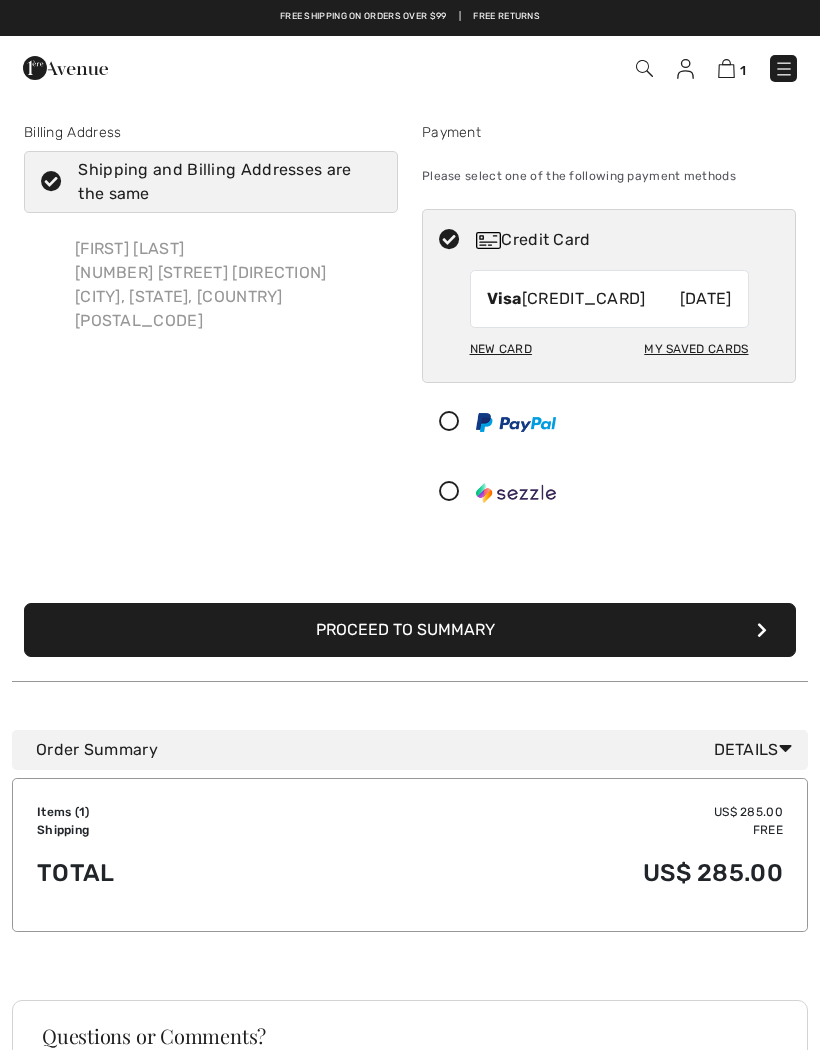 click on "Shipping and Billing Addresses are the same" at bounding box center [223, 182] 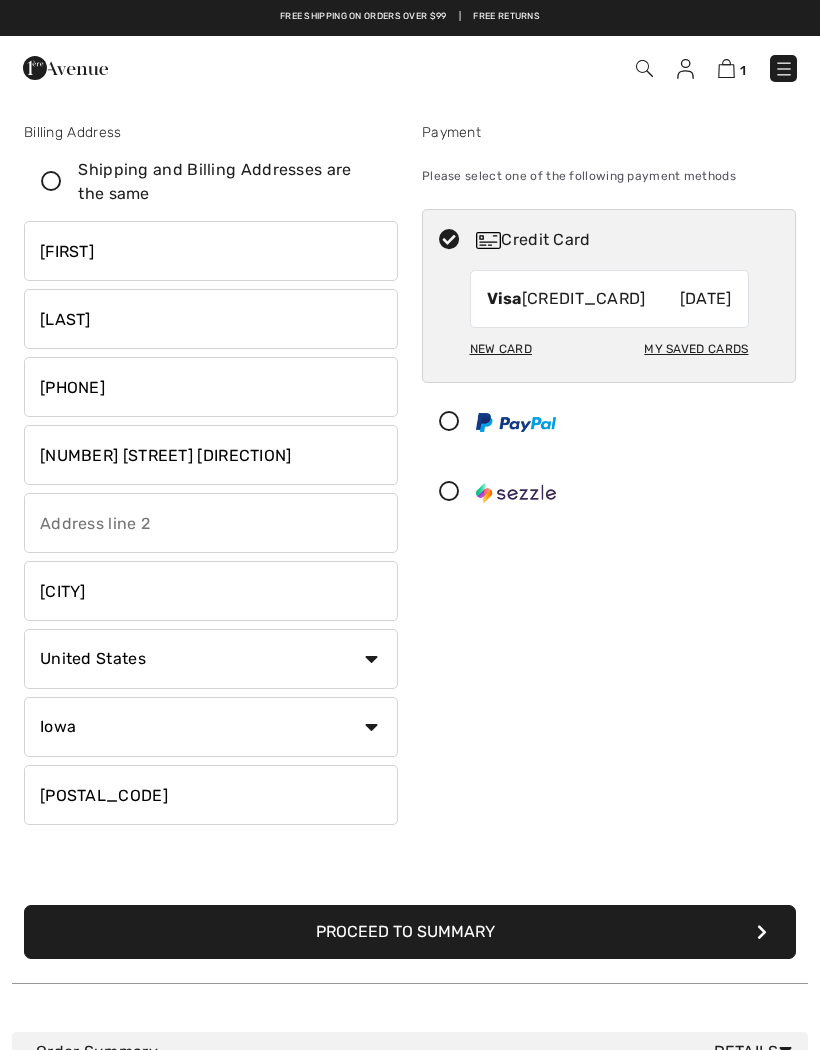 click at bounding box center (51, 182) 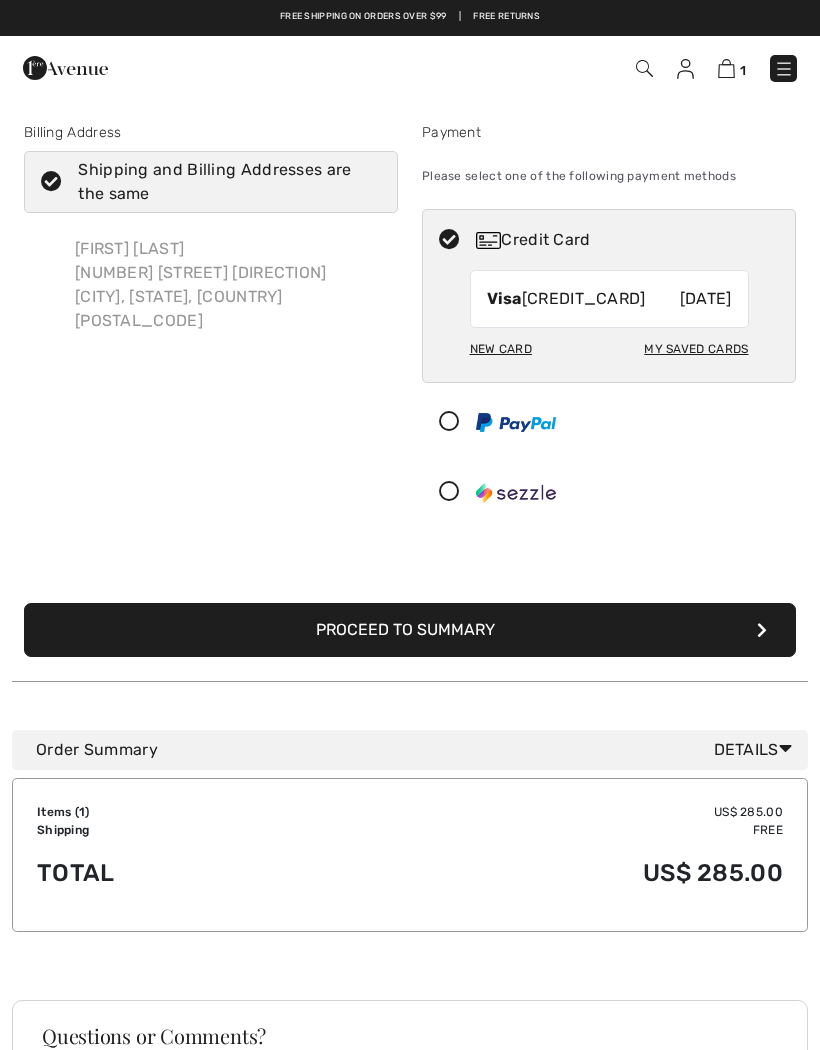 click at bounding box center [51, 182] 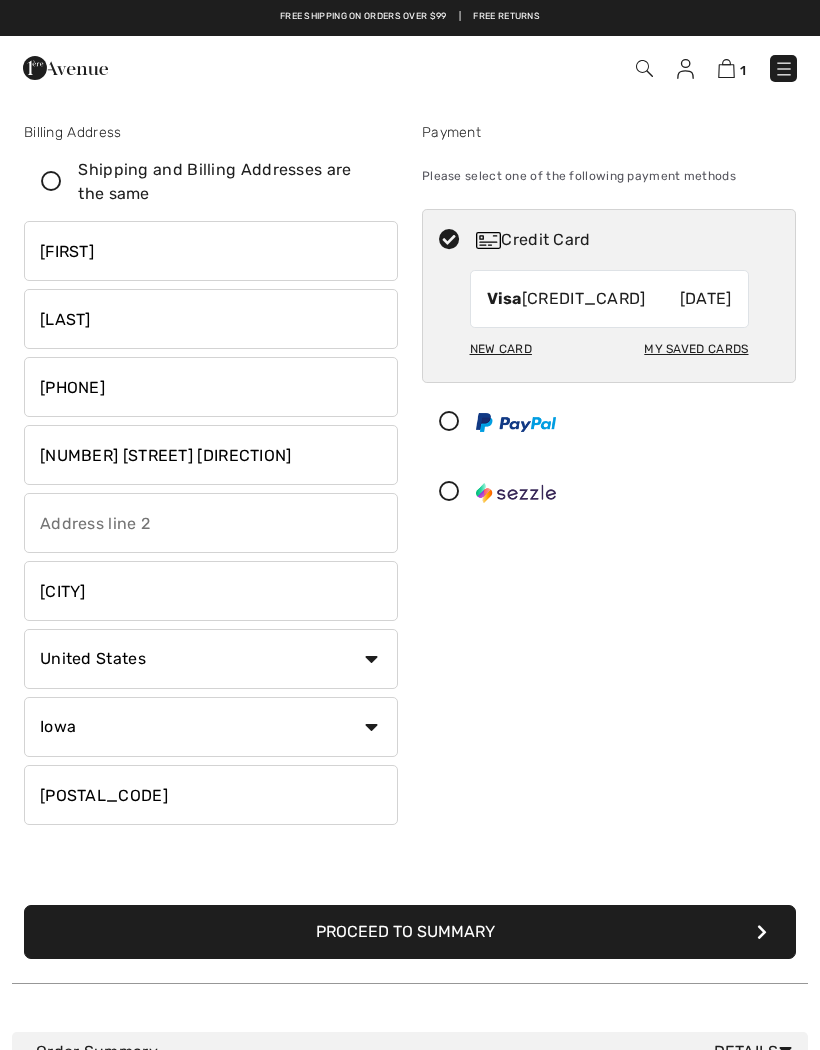 click on "704 Beaver Ridge Ct. S.E." at bounding box center (211, 455) 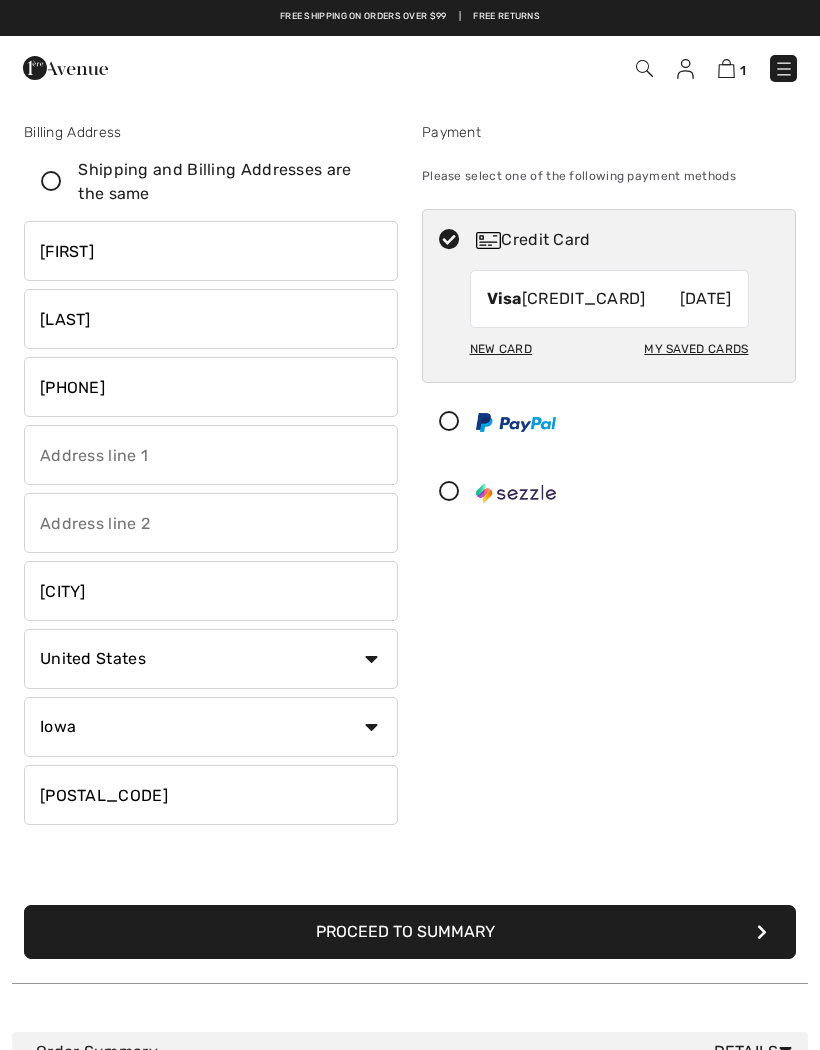 type on "983 Moritx Ct." 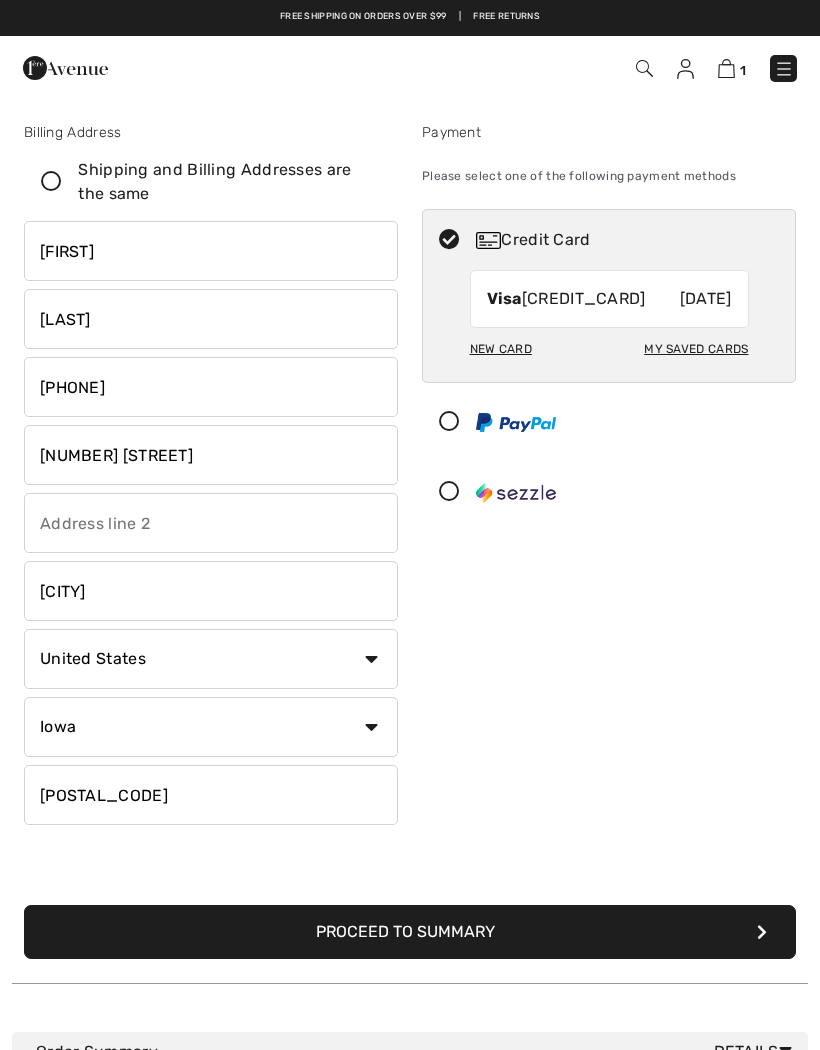 select on "0" 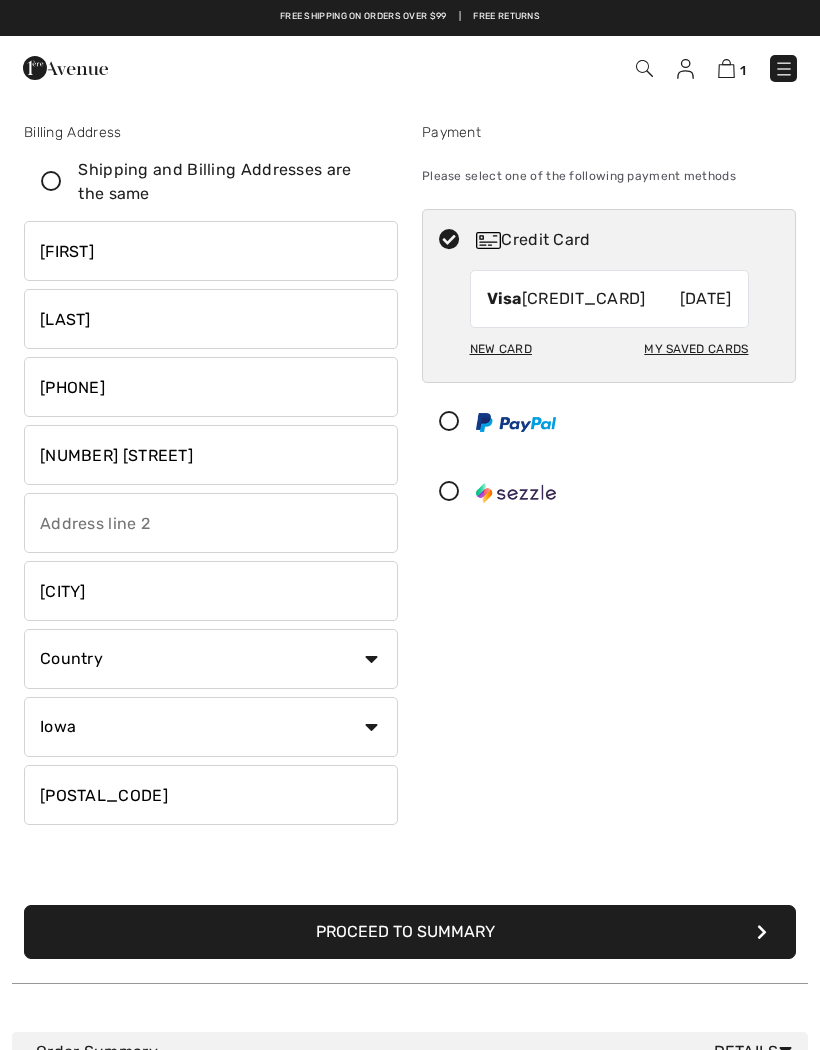 type on "WI" 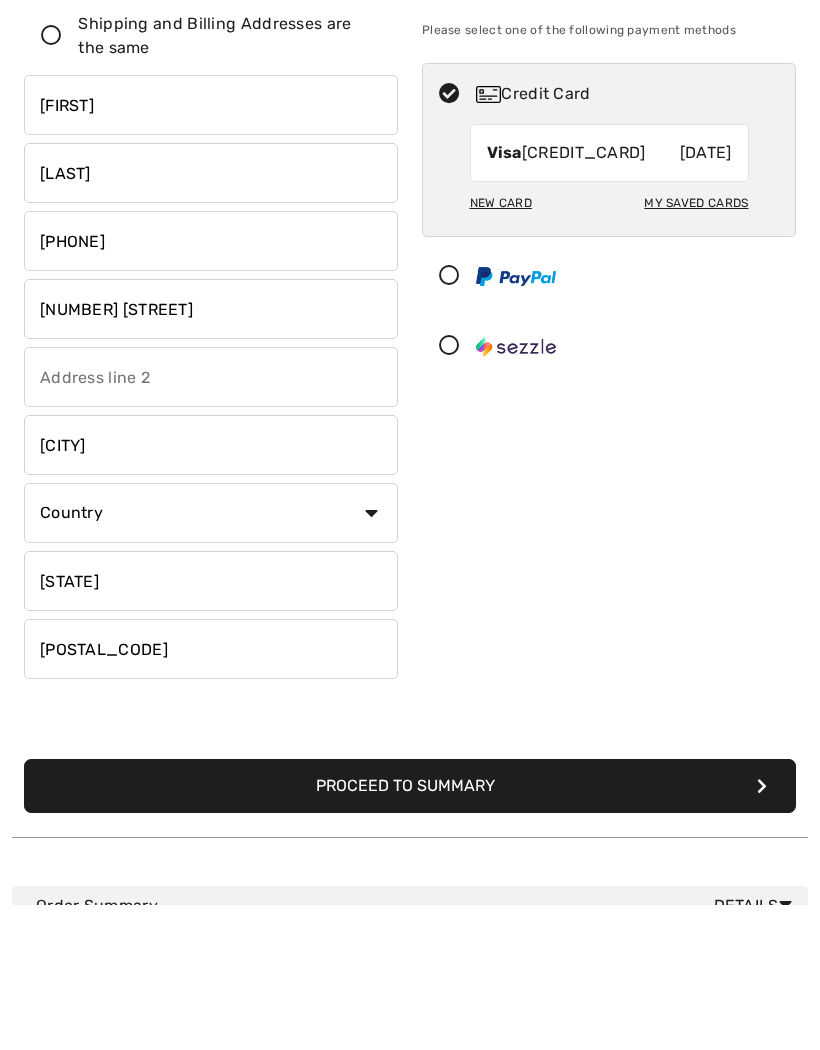 click on "Cedar Rapids" at bounding box center [211, 591] 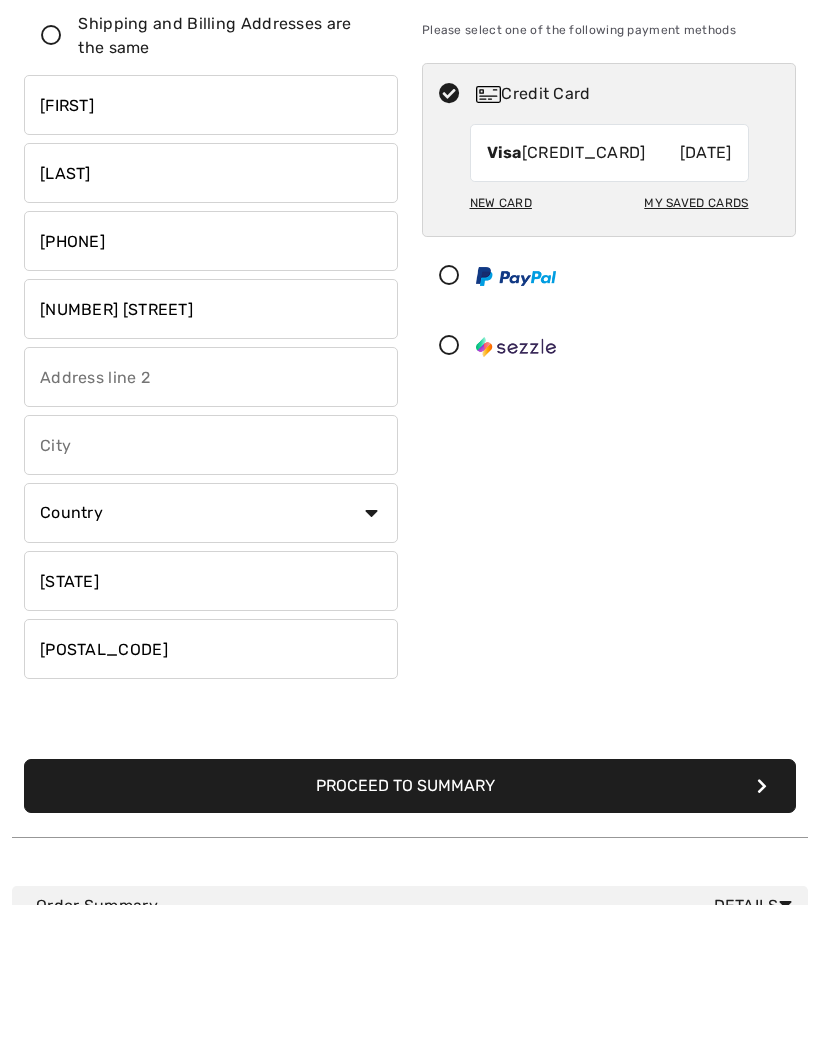 type on "Lake Geneva" 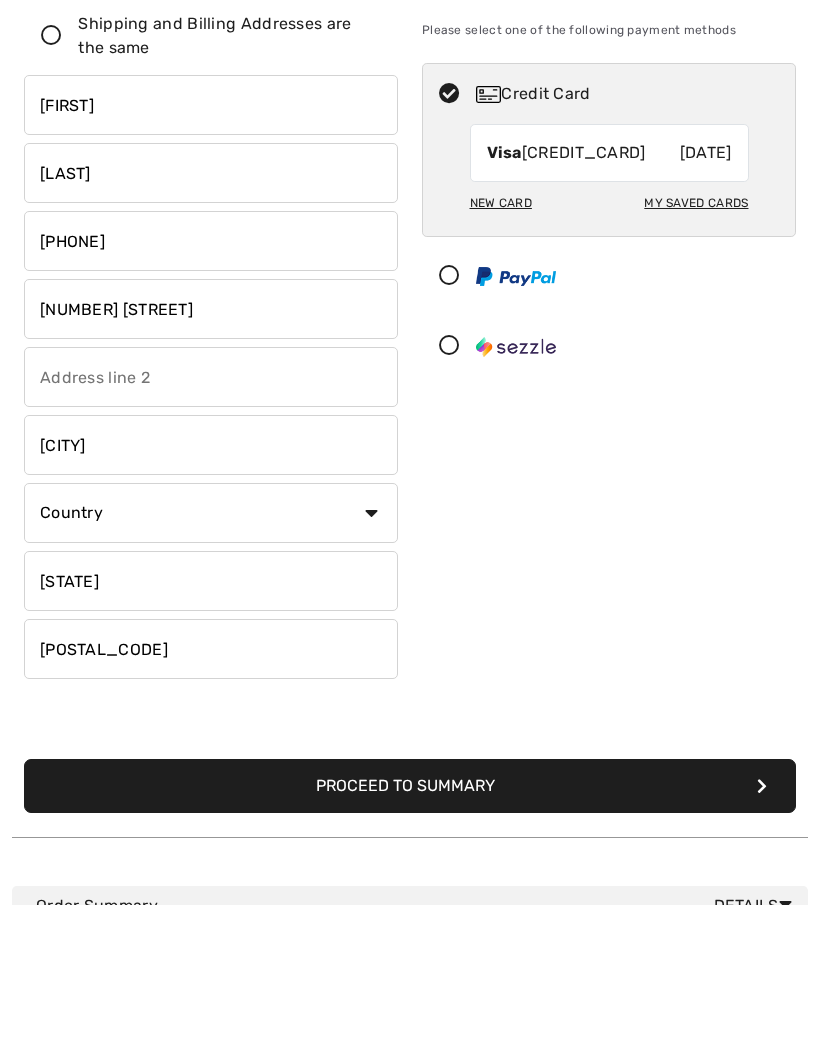 scroll, scrollTop: 146, scrollLeft: 0, axis: vertical 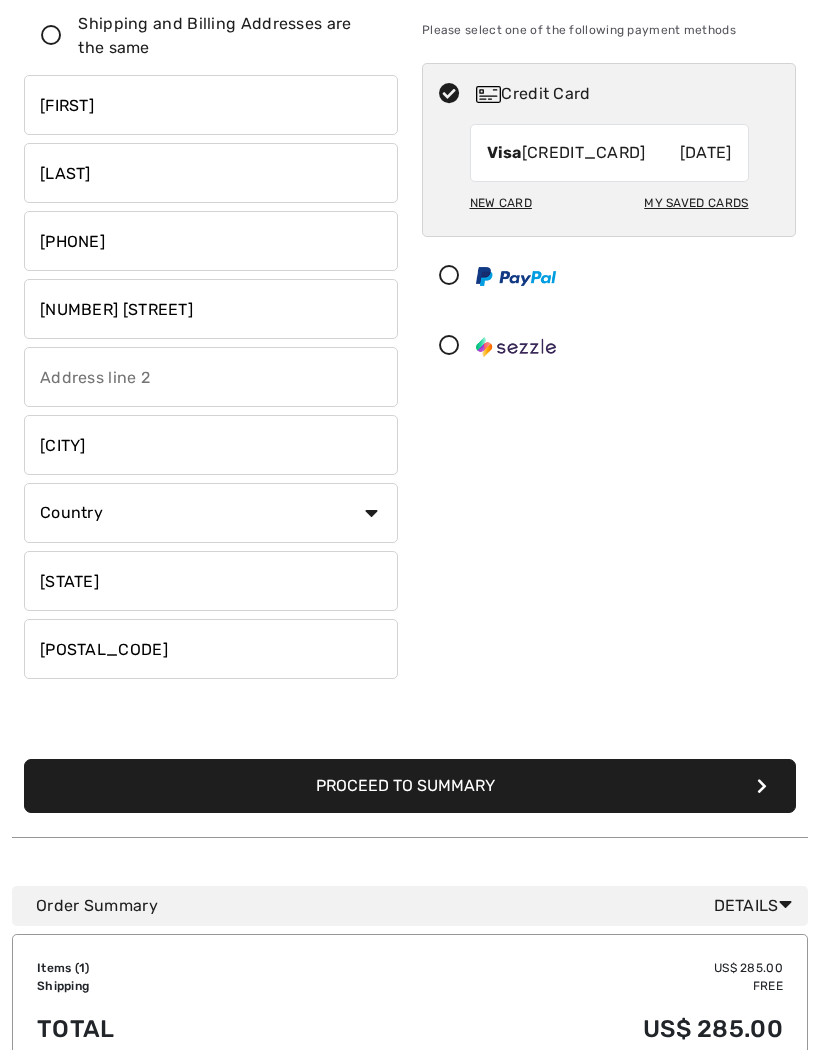 click on "52403" at bounding box center (211, 649) 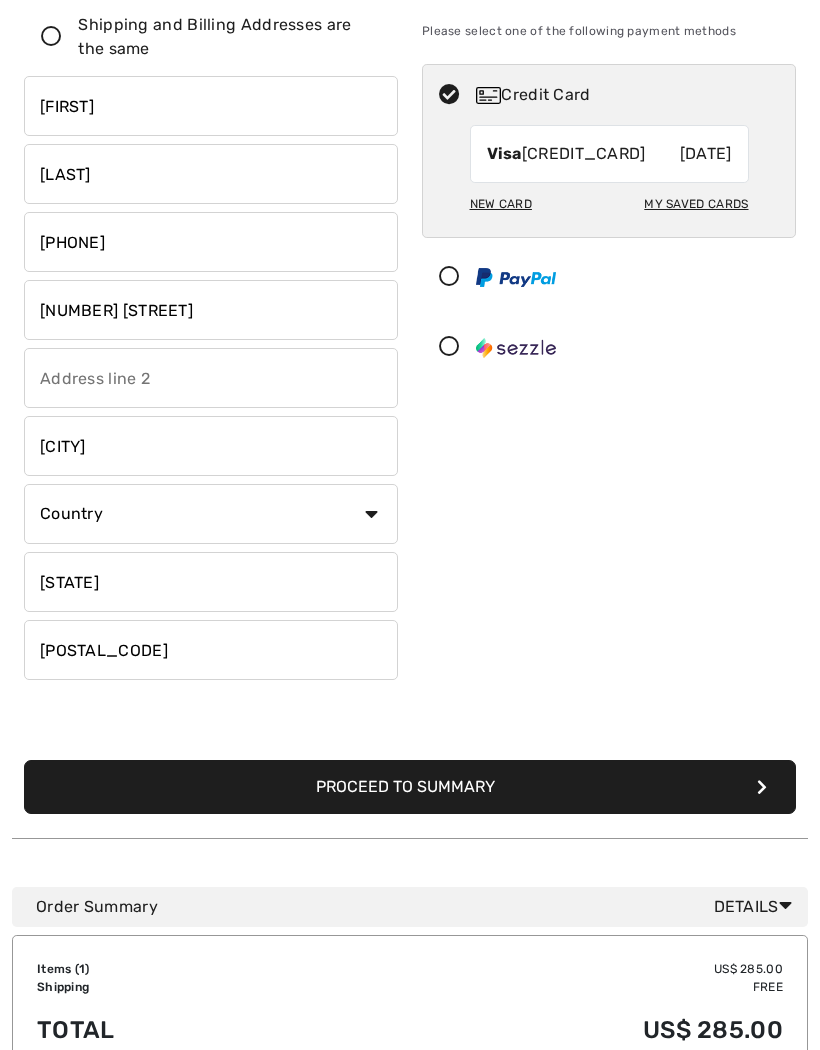 type on "[POSTAL CODE]" 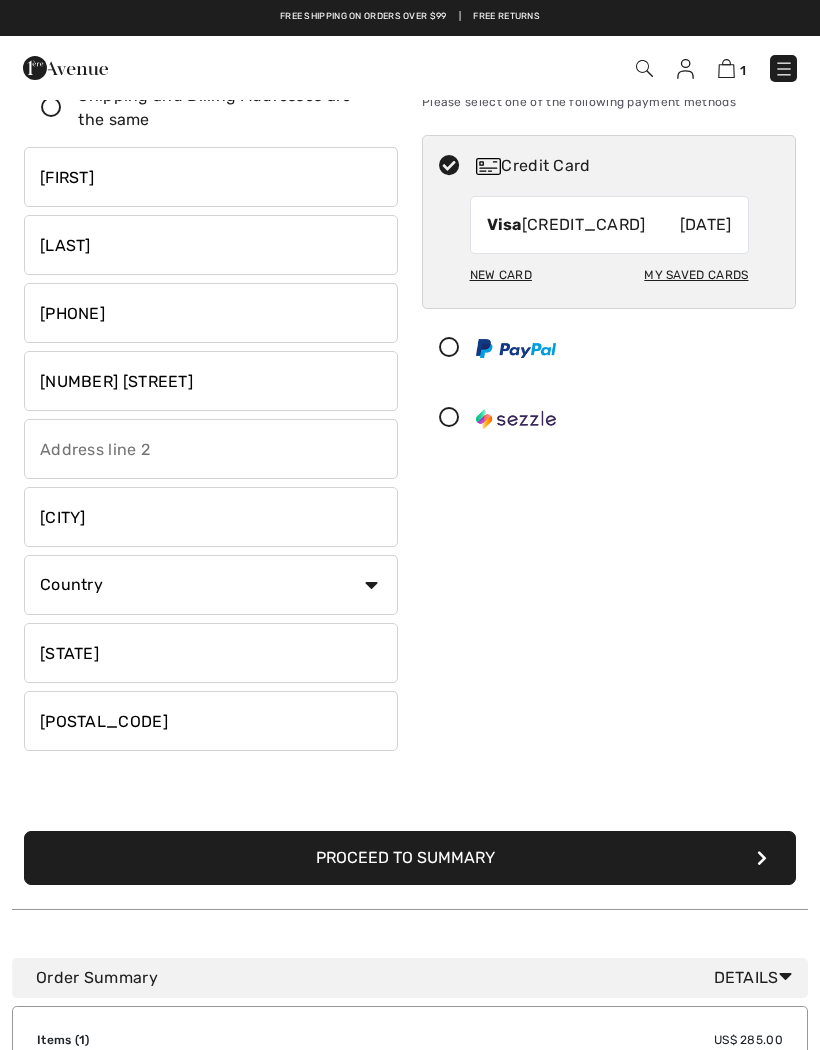 scroll, scrollTop: 0, scrollLeft: 0, axis: both 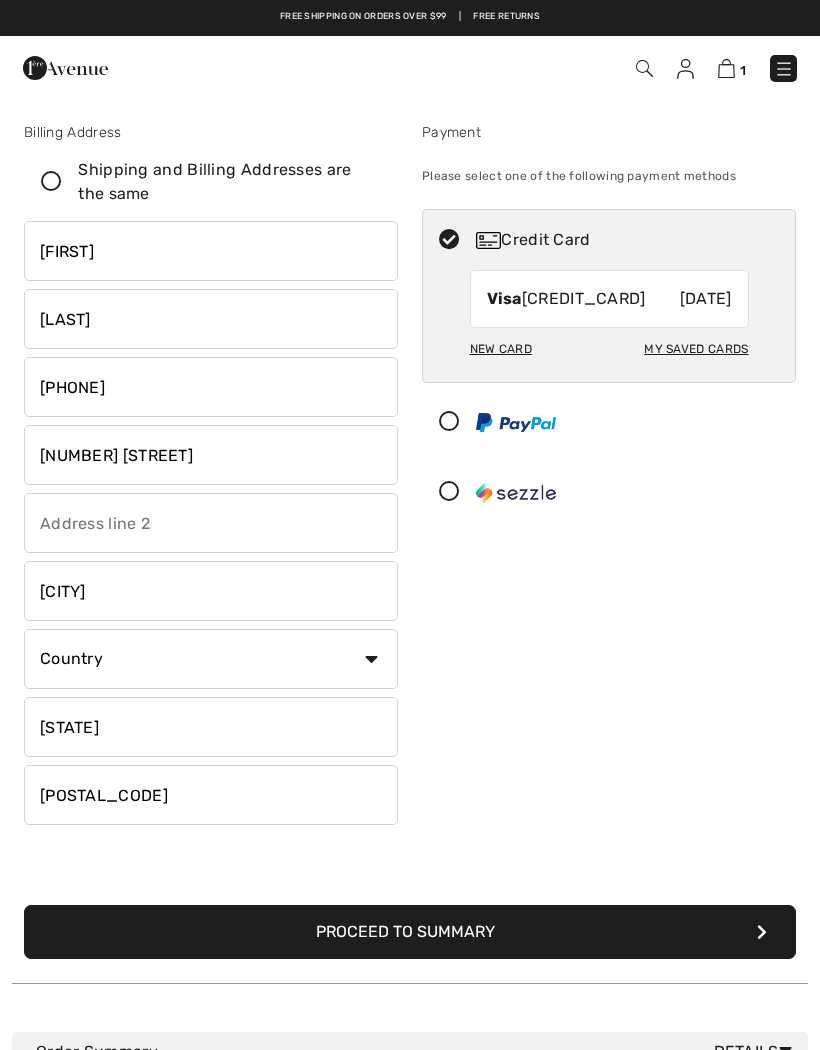 click at bounding box center [51, 182] 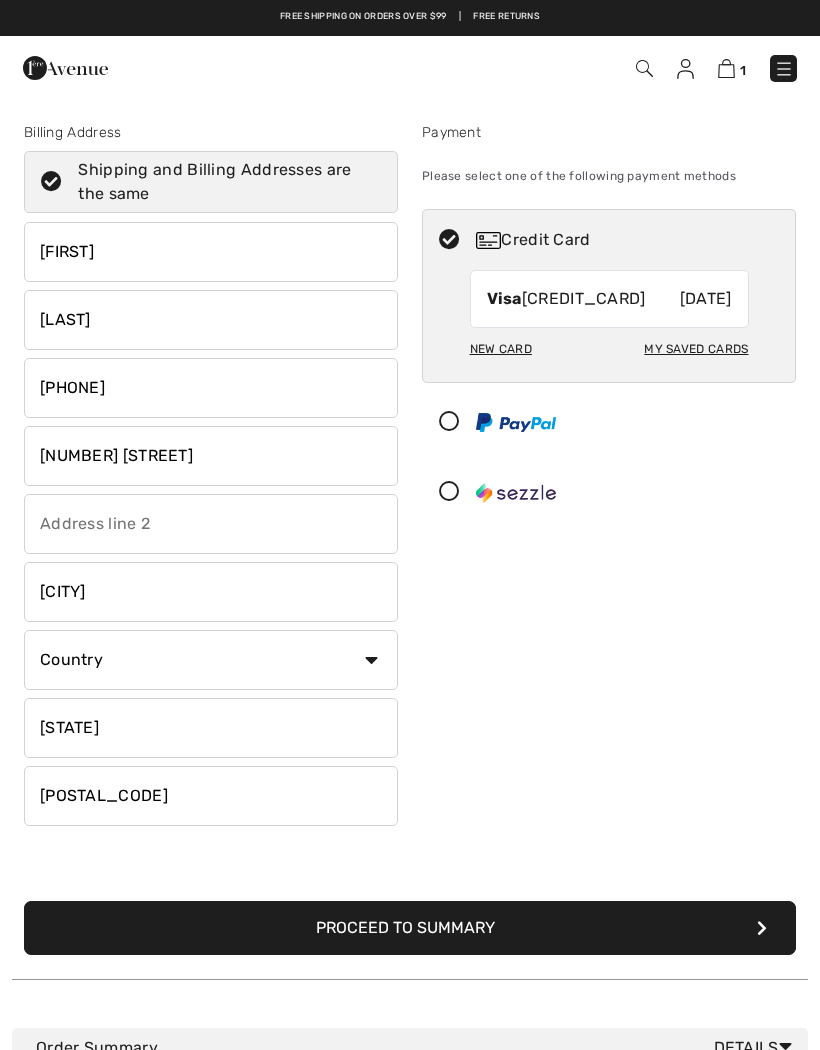 type on "704 Beaver Ridge Ct. S.E." 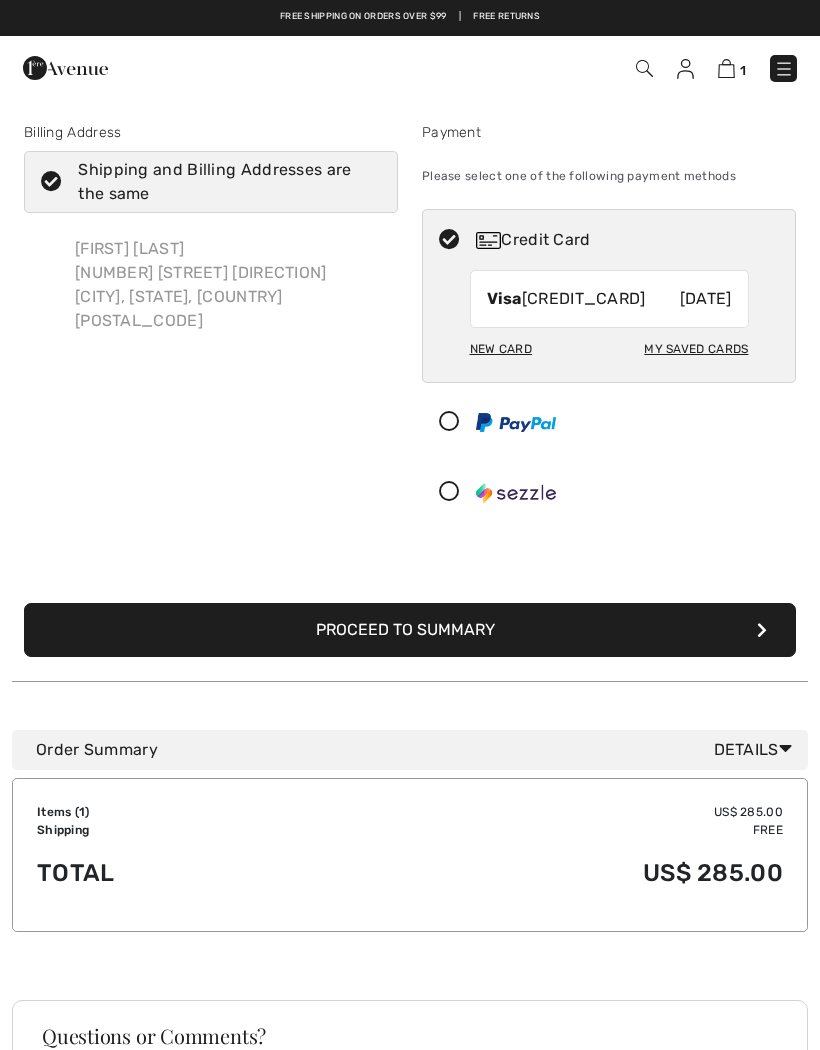 click on "Shipping and Billing Addresses are the same" at bounding box center [223, 182] 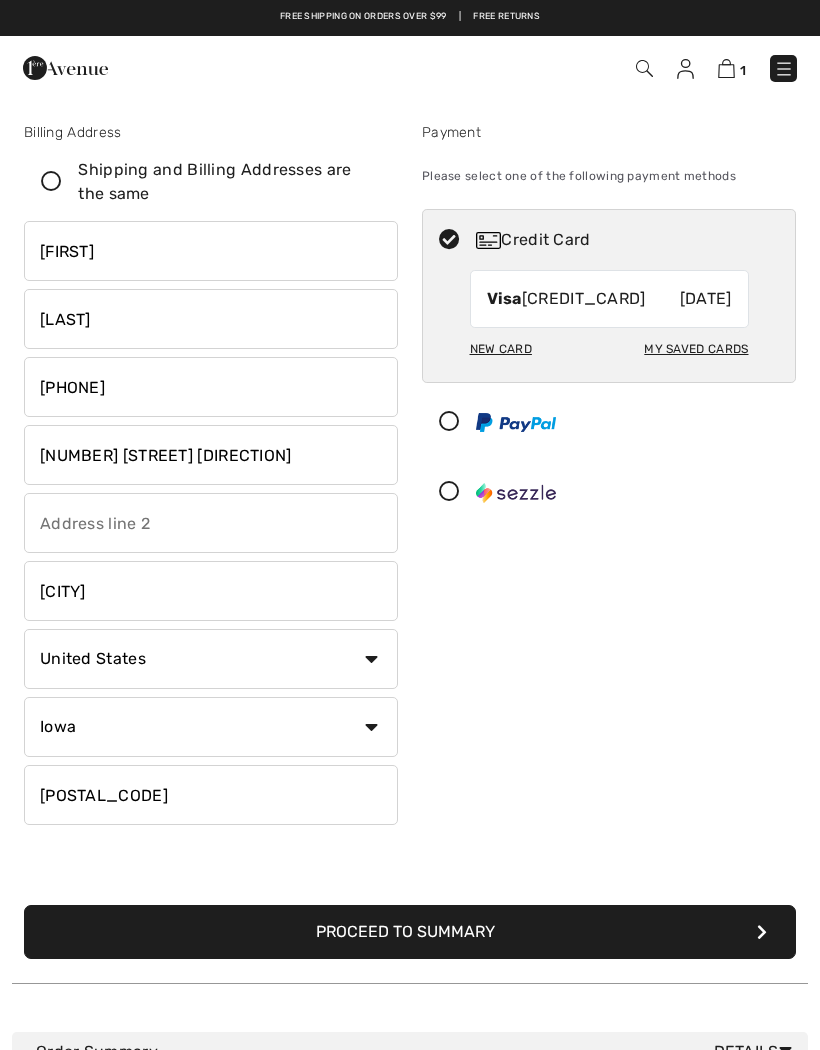 click at bounding box center (685, 69) 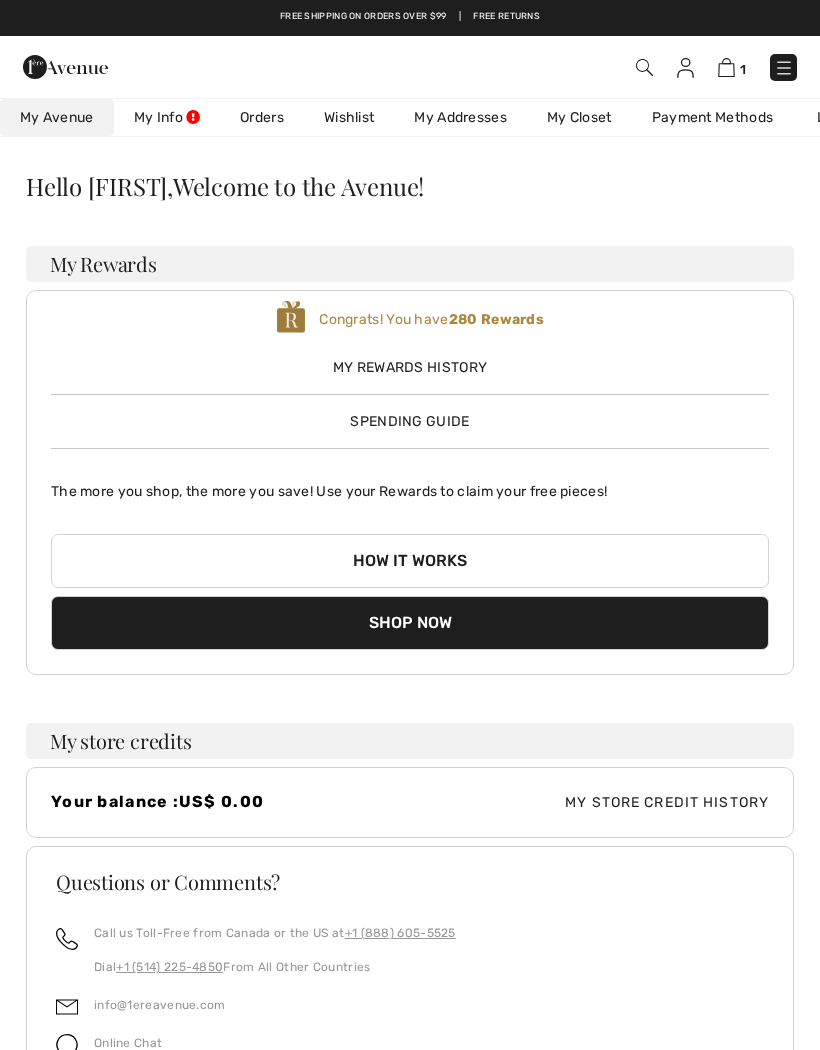 scroll, scrollTop: 0, scrollLeft: 0, axis: both 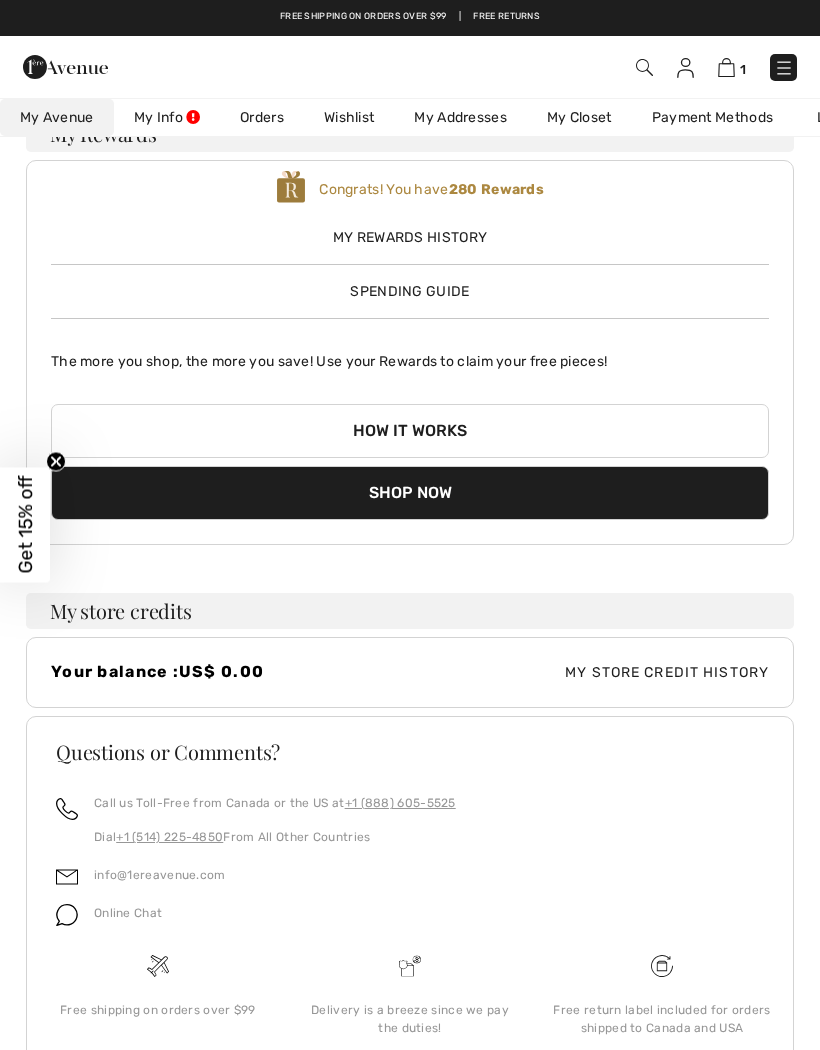 click on "My Addresses" at bounding box center (460, 117) 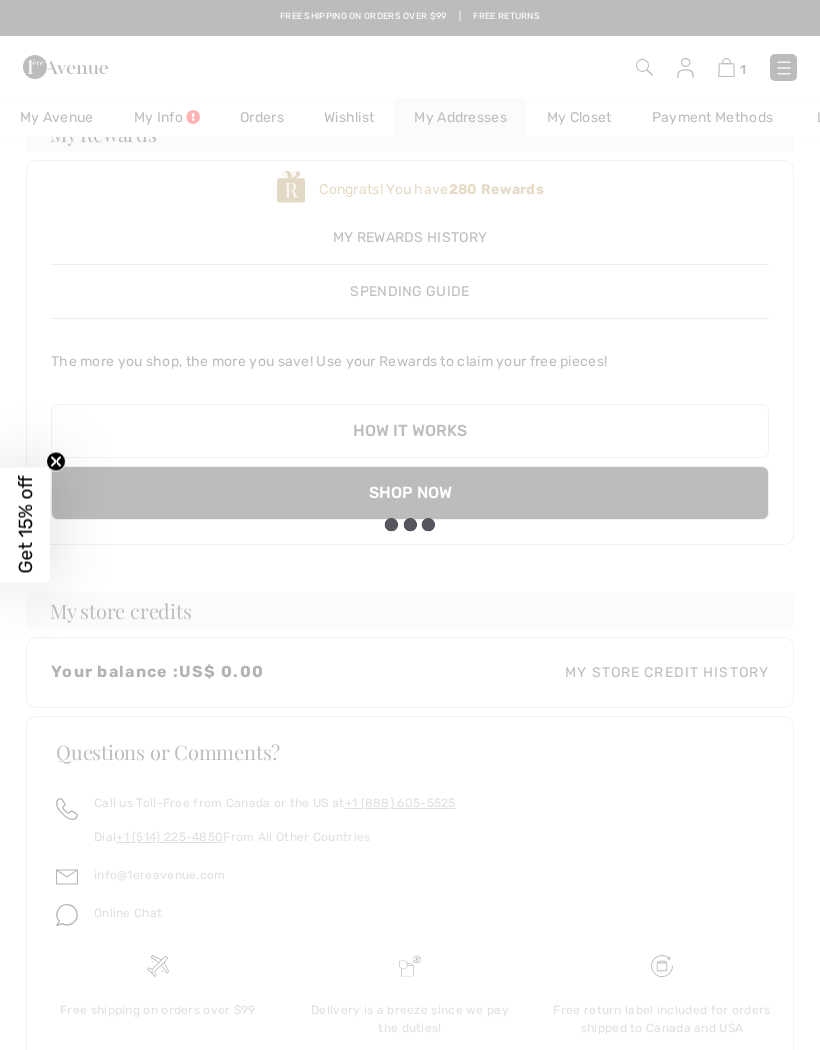scroll, scrollTop: 0, scrollLeft: 49, axis: horizontal 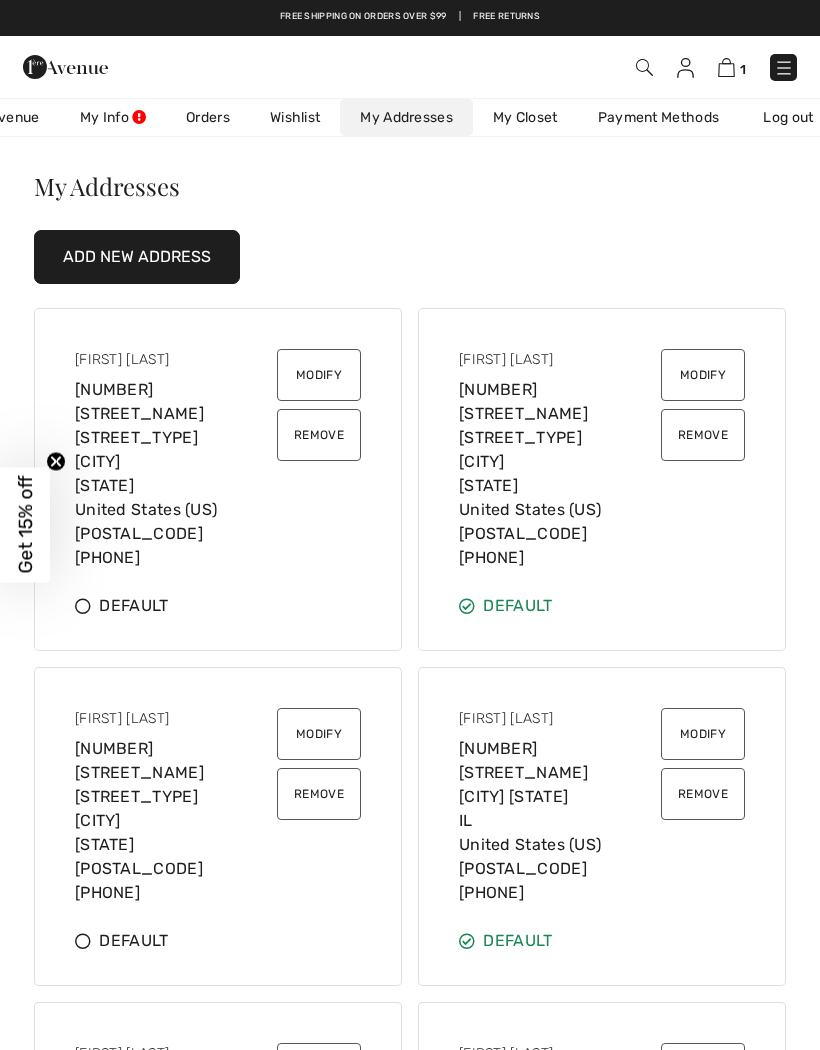 click at bounding box center (83, 606) 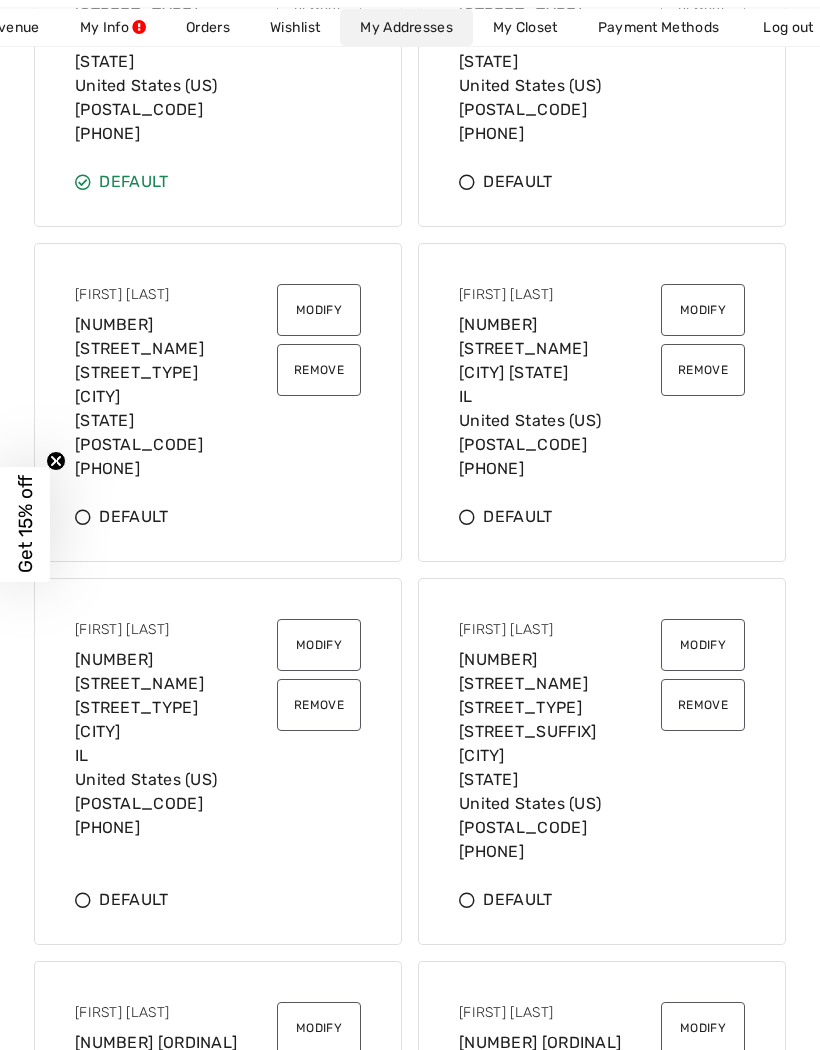 scroll, scrollTop: 425, scrollLeft: 0, axis: vertical 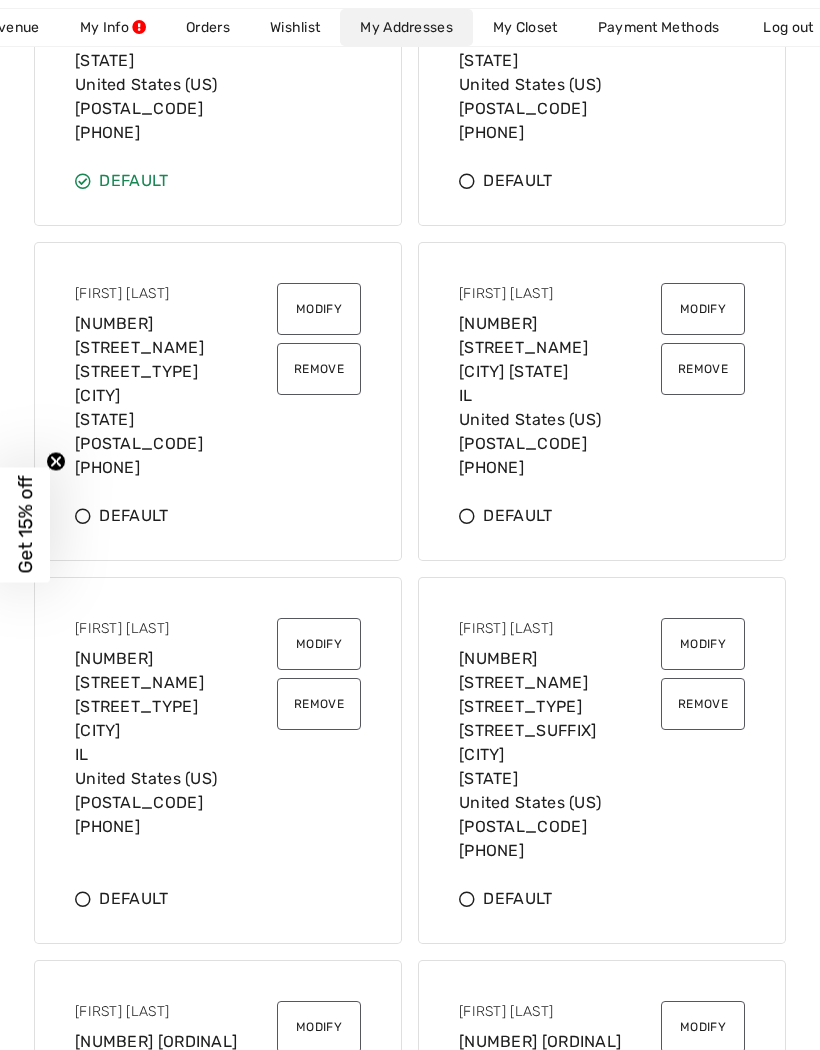 click on "Remove" at bounding box center (703, 704) 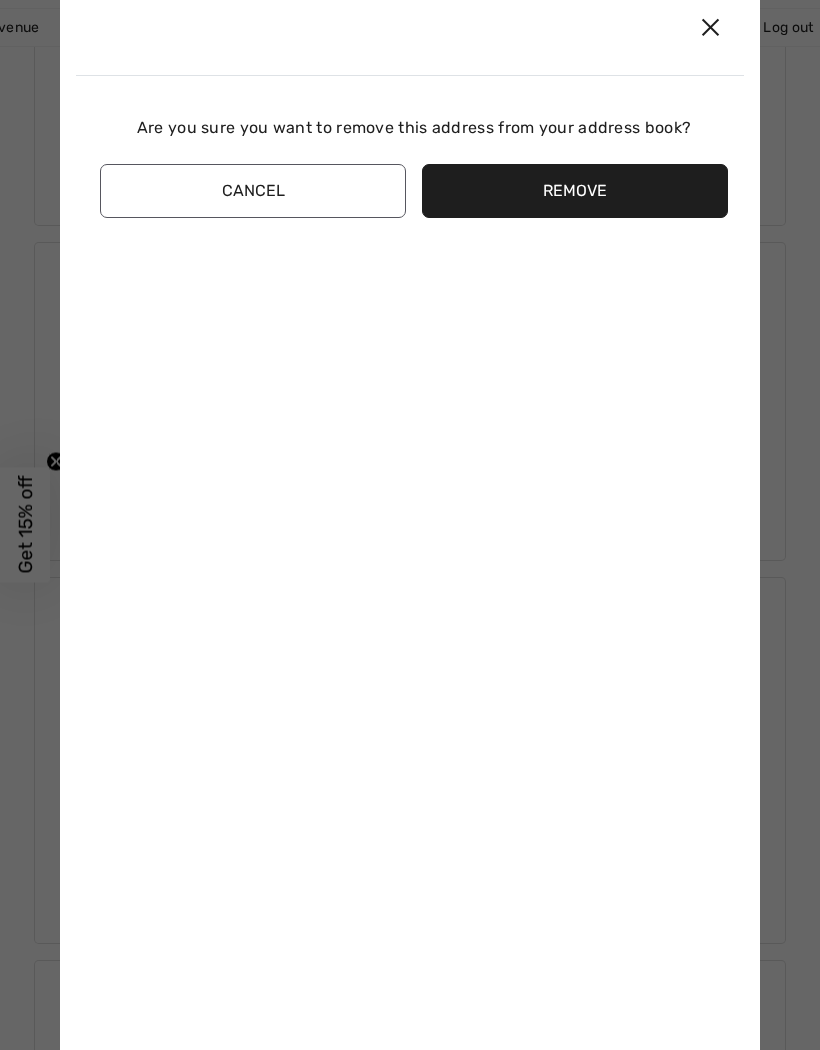 click on "Remove" at bounding box center (575, 191) 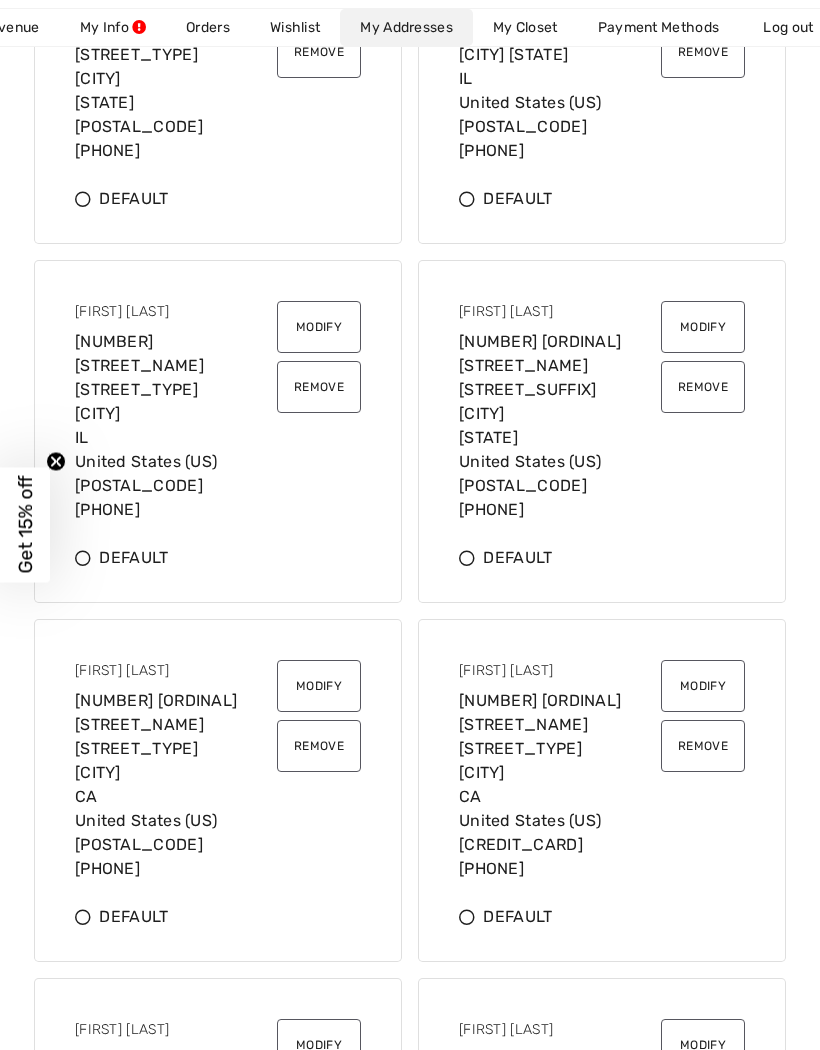 scroll, scrollTop: 743, scrollLeft: 0, axis: vertical 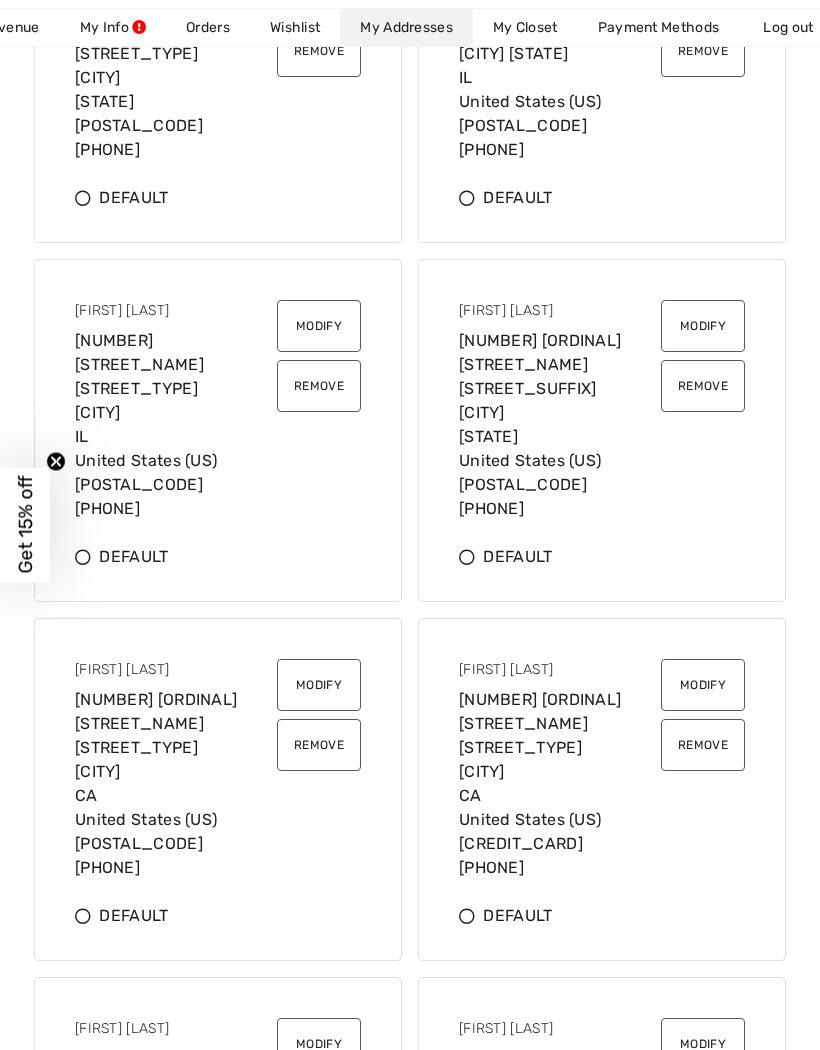 click on "Remove" at bounding box center [703, 386] 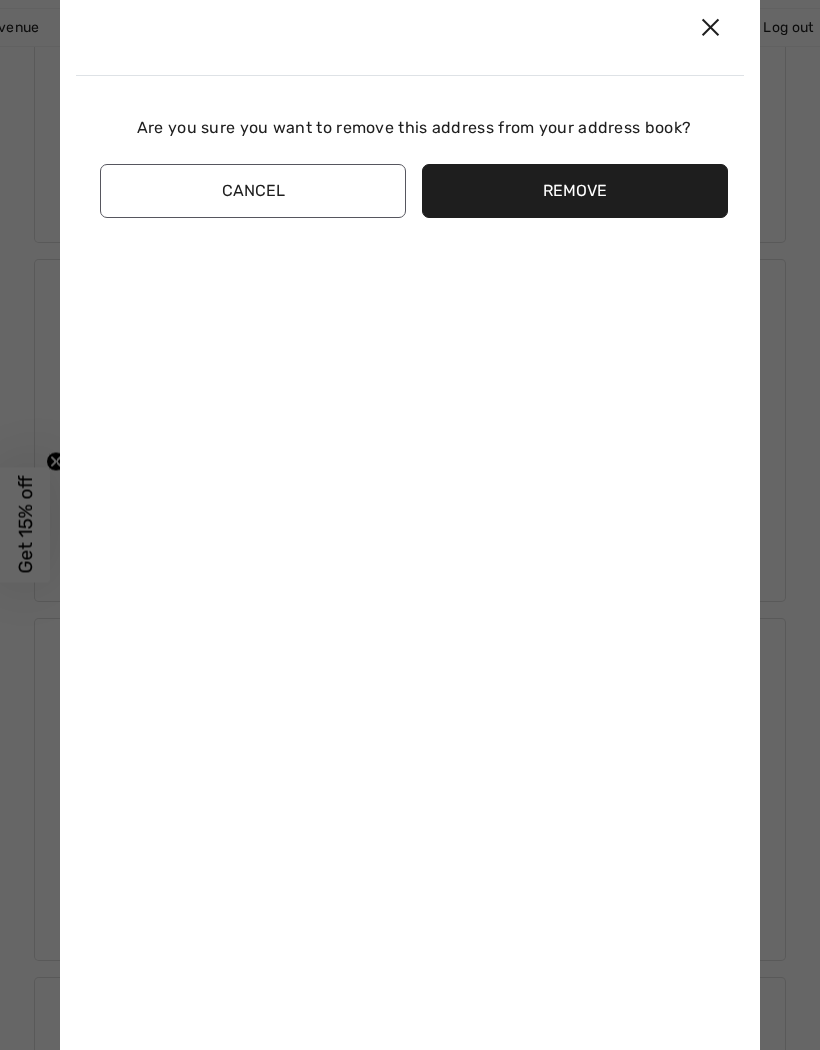 click on "Remove" at bounding box center (575, 191) 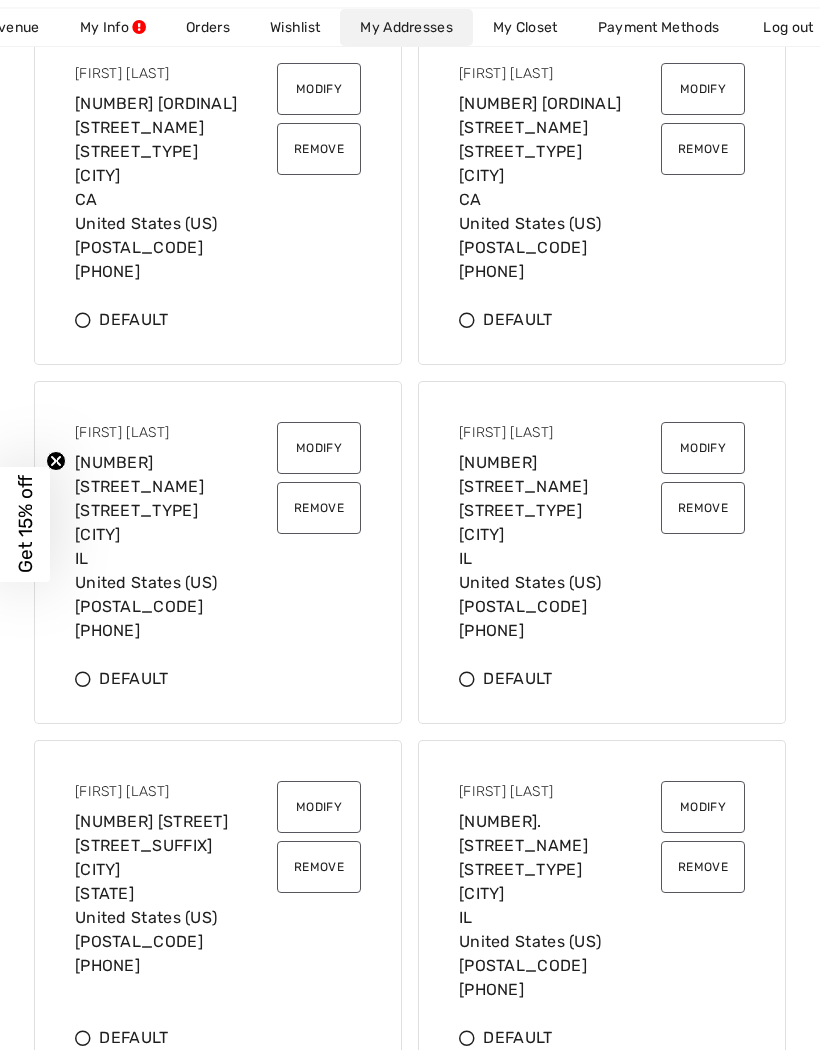 scroll, scrollTop: 1722, scrollLeft: 0, axis: vertical 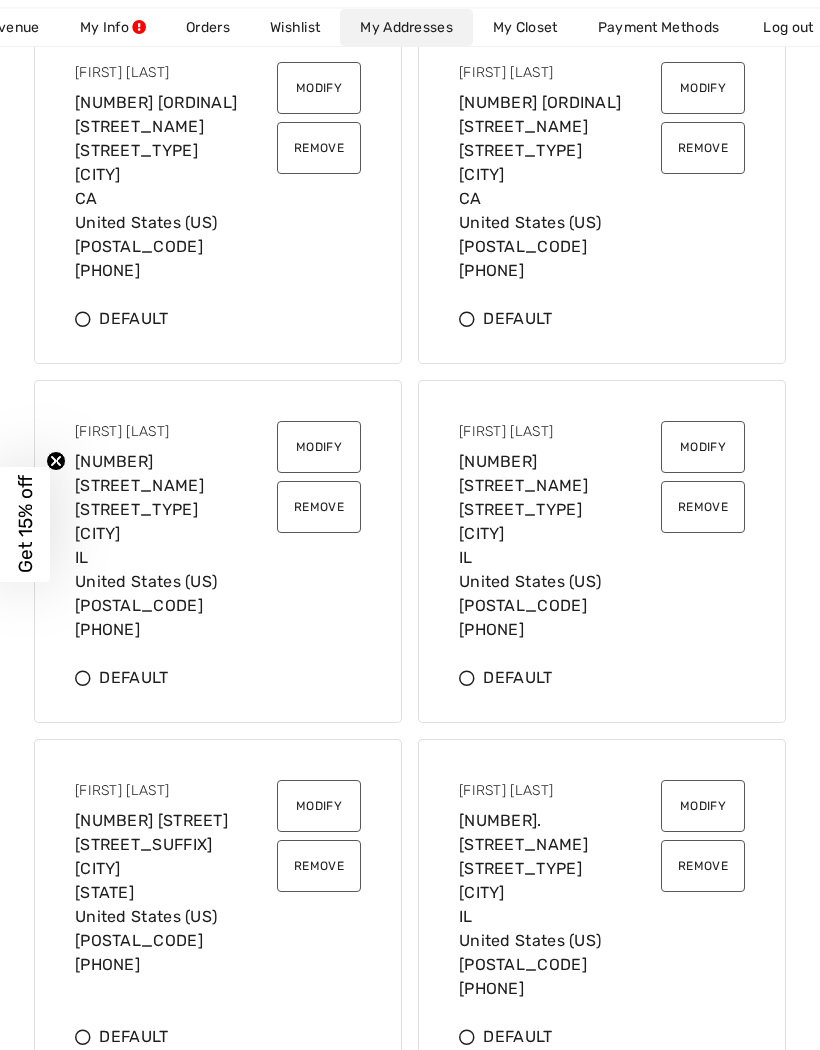 click on "Remove" at bounding box center (703, 508) 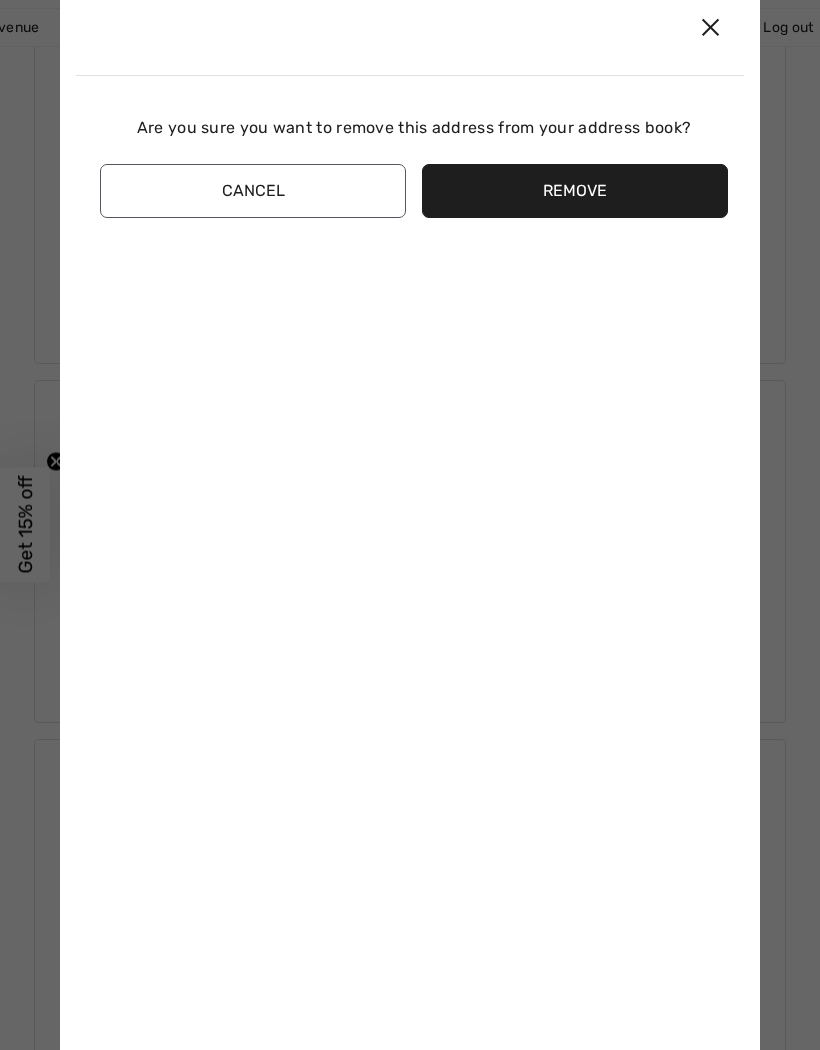 click on "Remove" at bounding box center (575, 191) 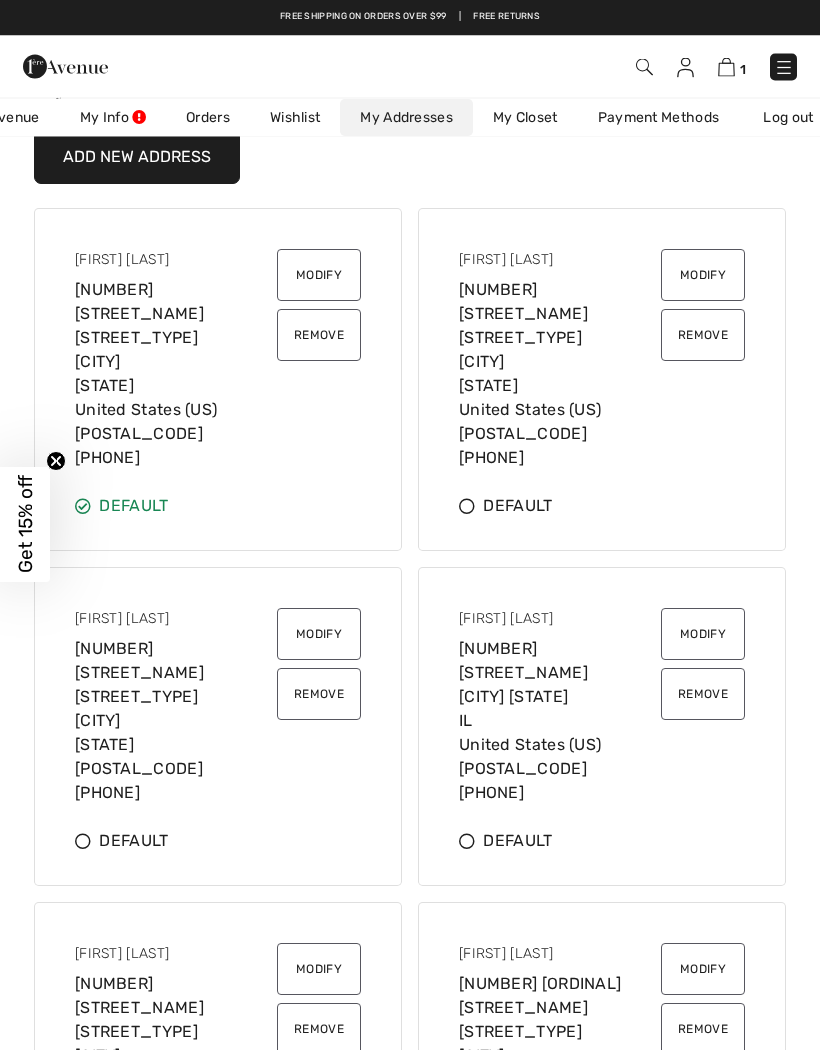 scroll, scrollTop: 0, scrollLeft: 0, axis: both 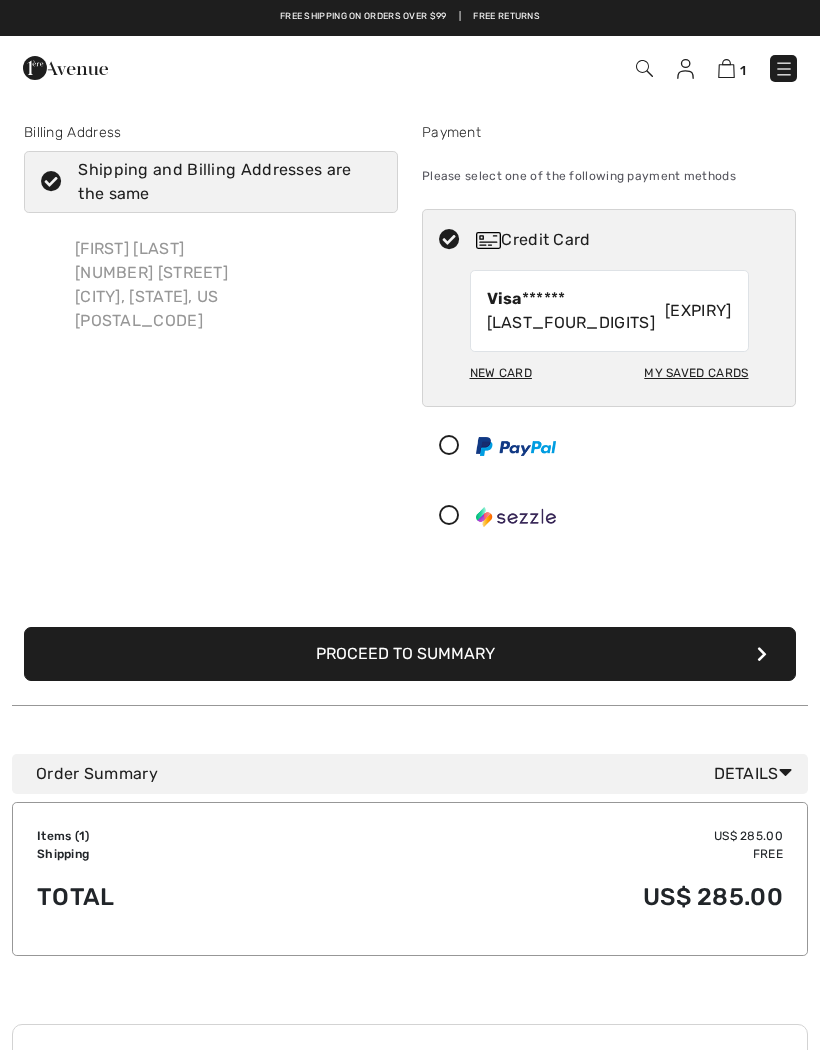 click on "Shipping and Billing Addresses are the same" at bounding box center [211, 182] 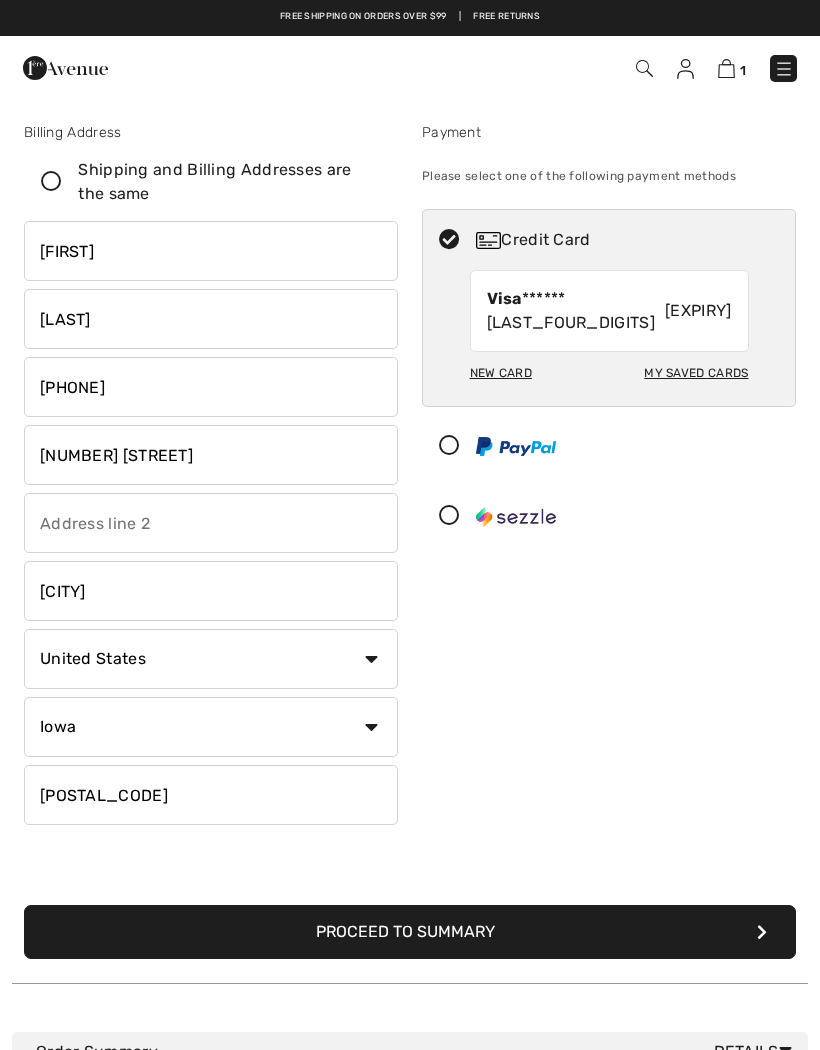 click at bounding box center [449, 446] 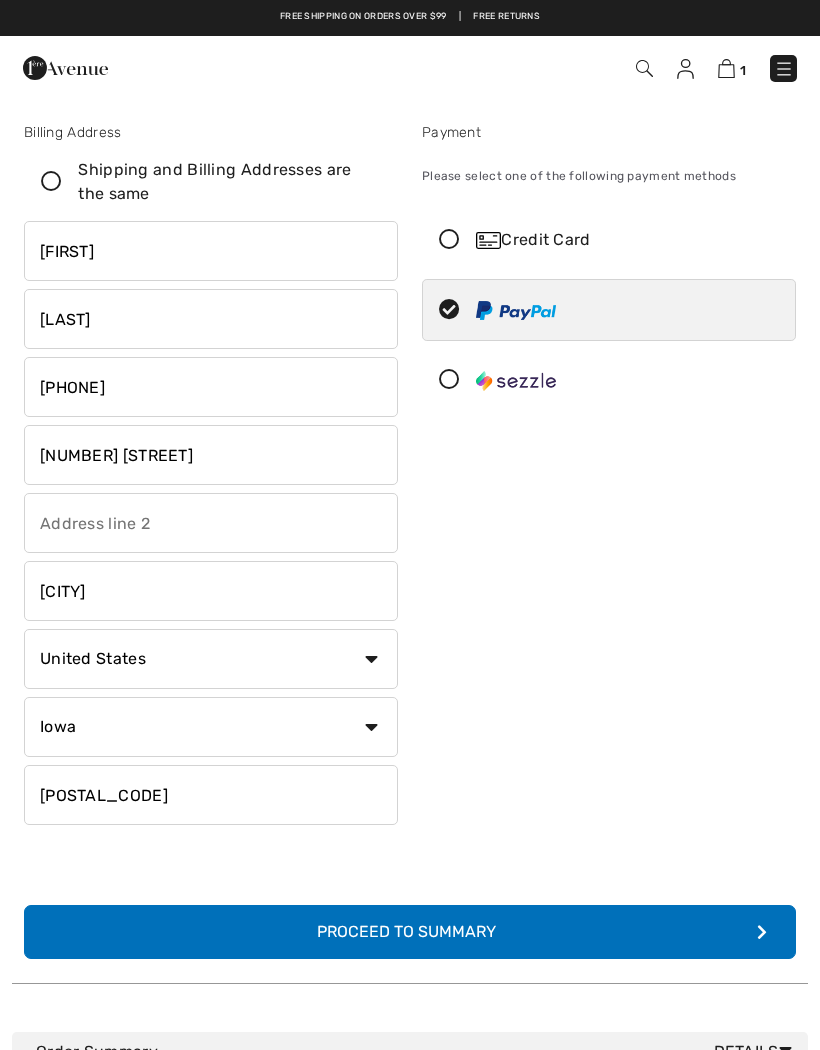 click at bounding box center [685, 69] 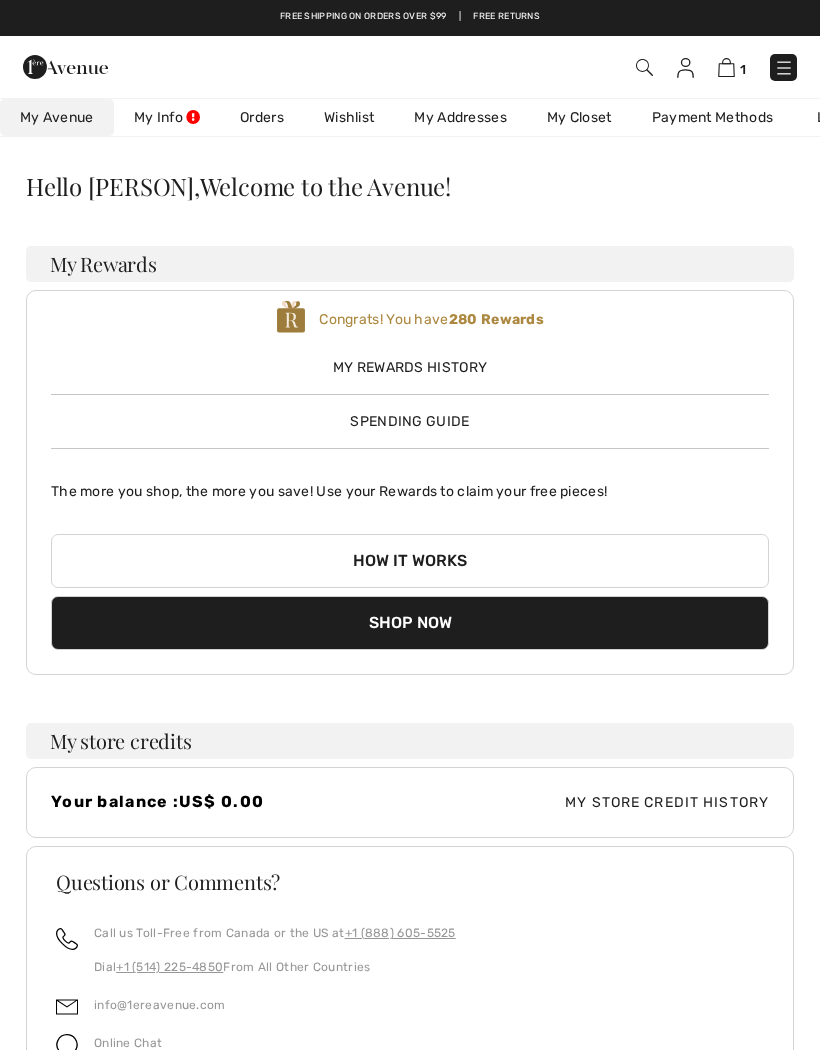 scroll, scrollTop: 0, scrollLeft: 0, axis: both 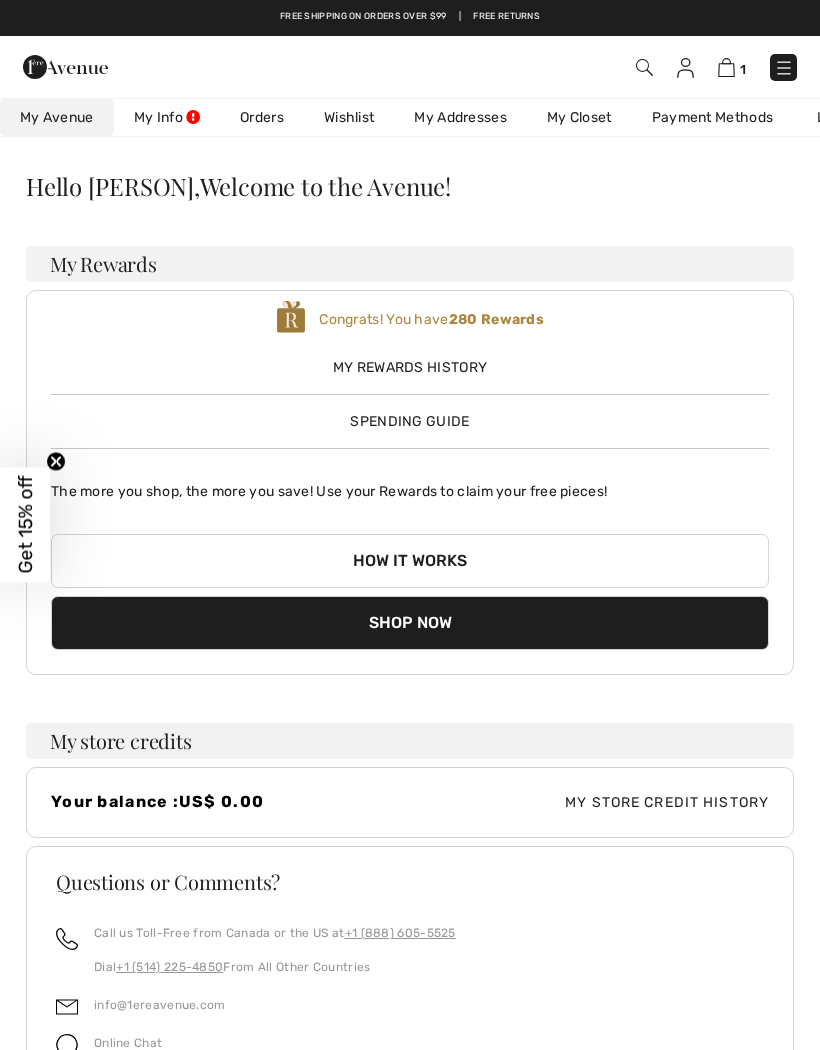 click on "My Addresses" at bounding box center [460, 117] 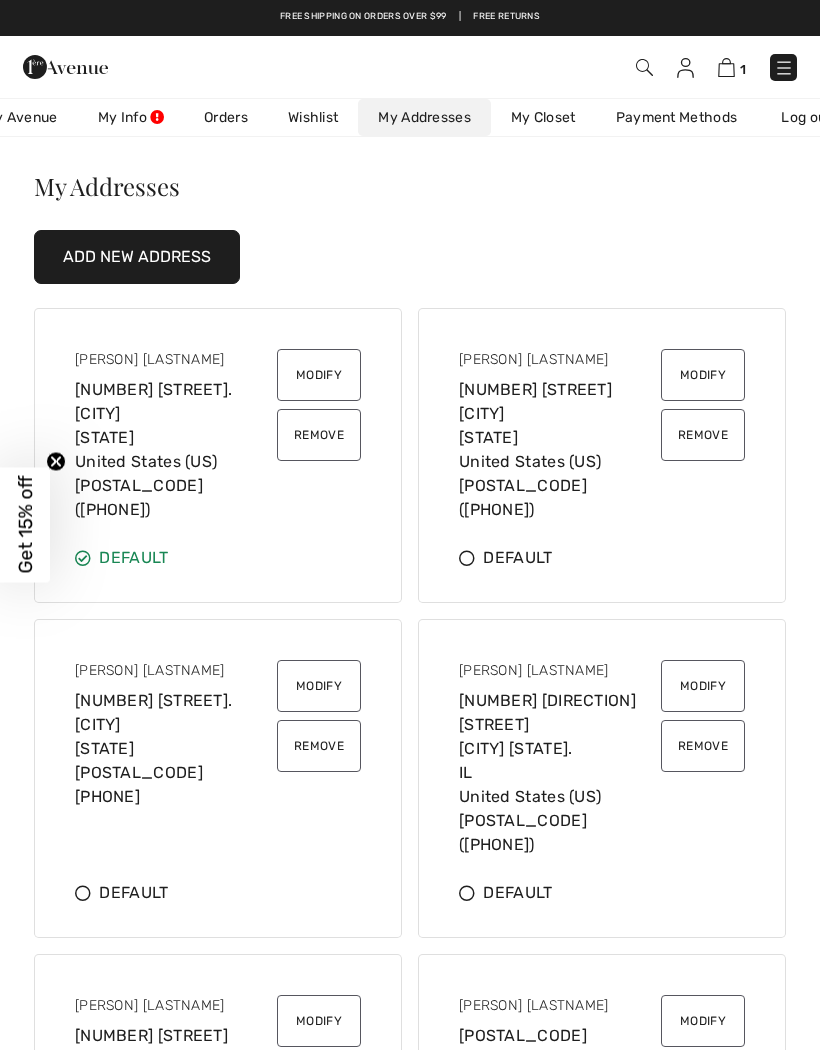 scroll, scrollTop: 0, scrollLeft: 54, axis: horizontal 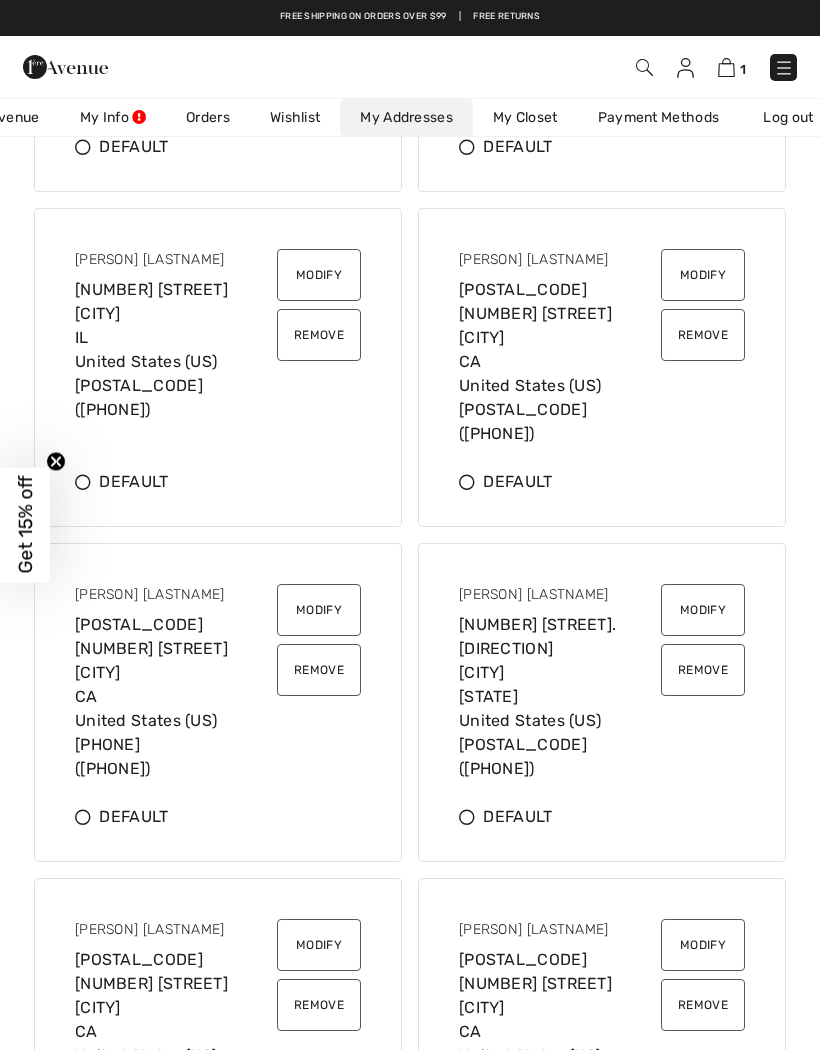 click on "Remove" at bounding box center (319, 335) 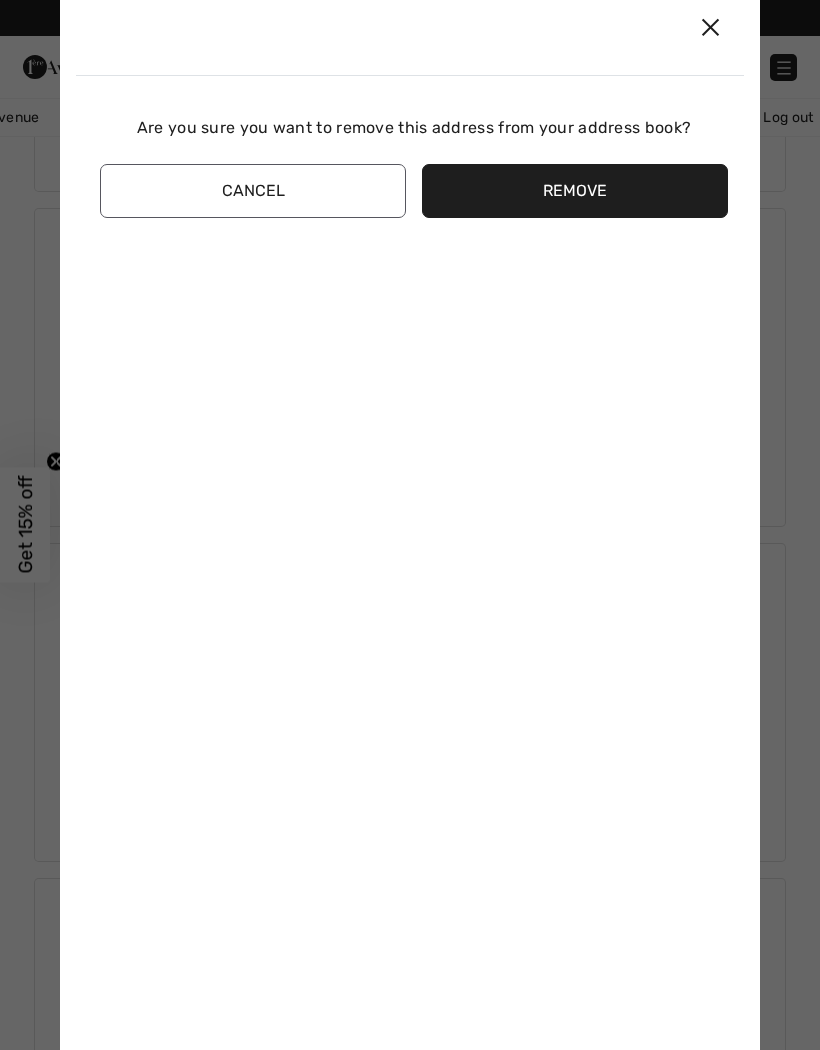 click on "Remove" at bounding box center (575, 191) 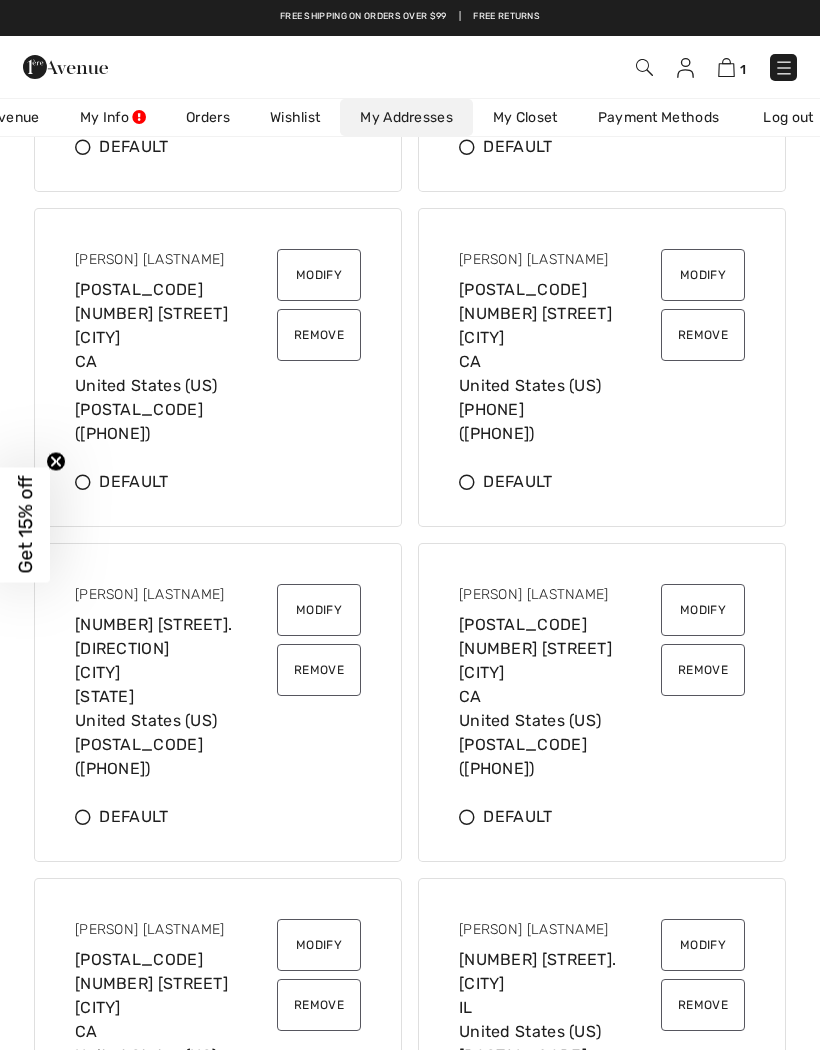 click on "Remove" at bounding box center (319, 670) 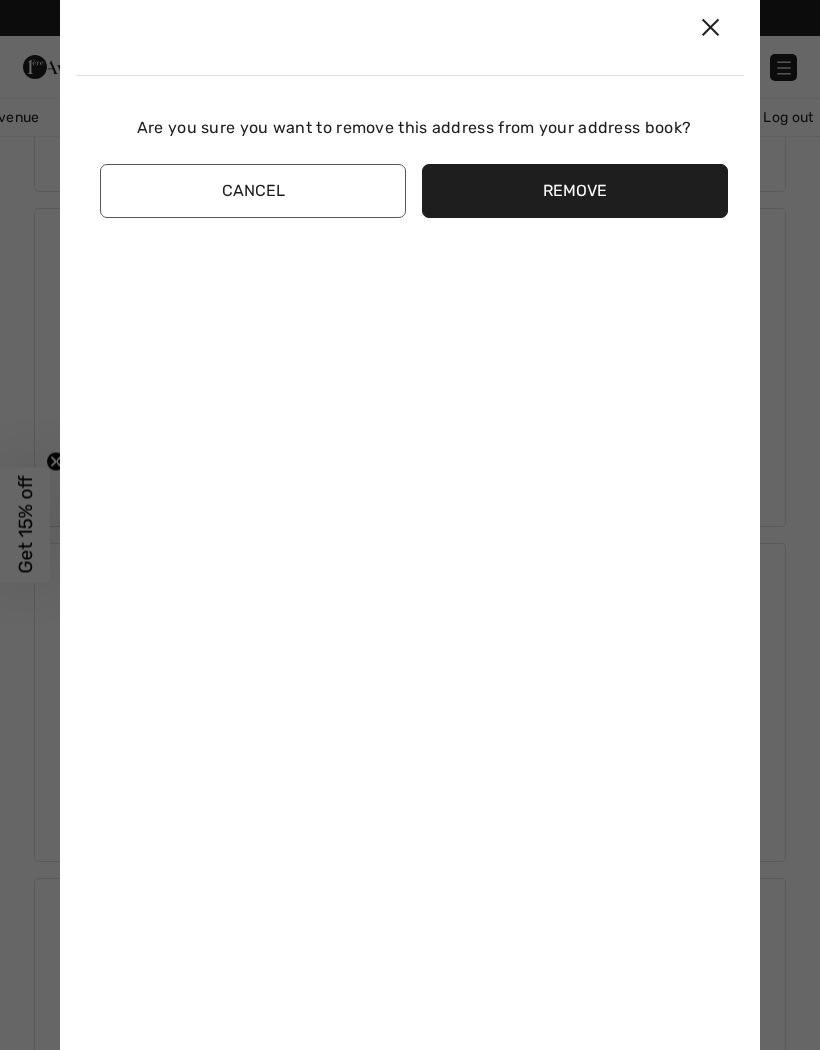 click on "Remove" at bounding box center [575, 191] 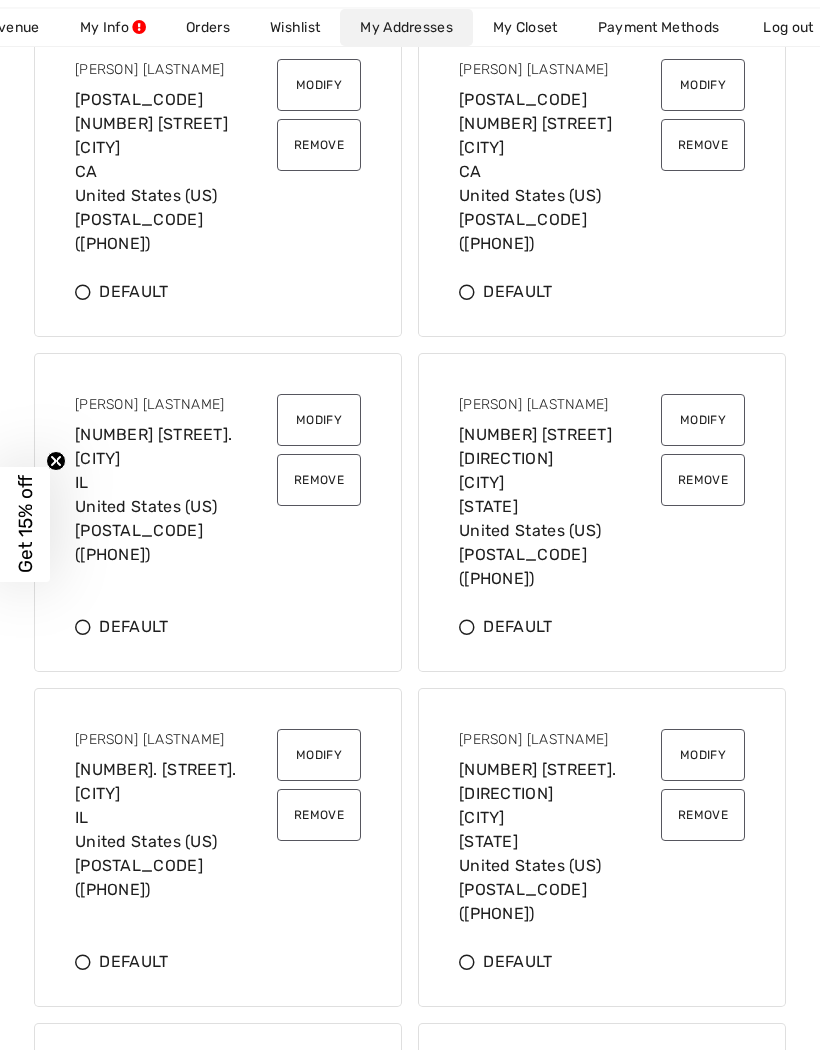 scroll, scrollTop: 1271, scrollLeft: 0, axis: vertical 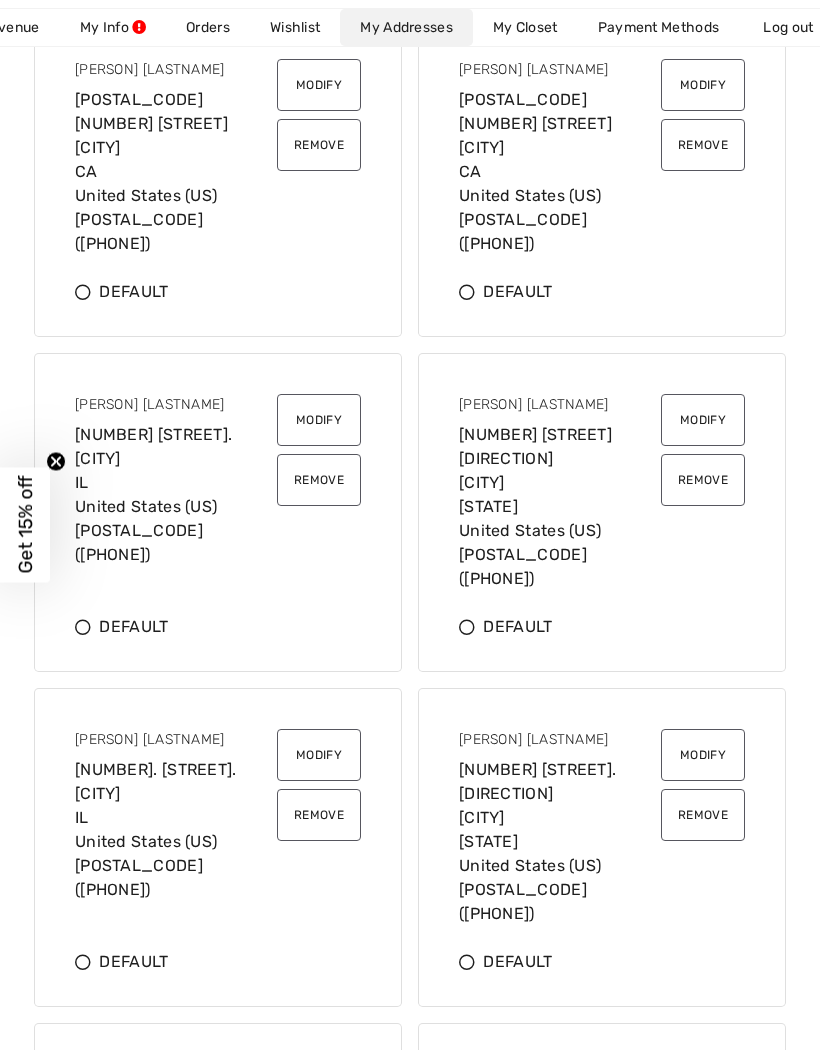 click on "Remove" at bounding box center [703, 480] 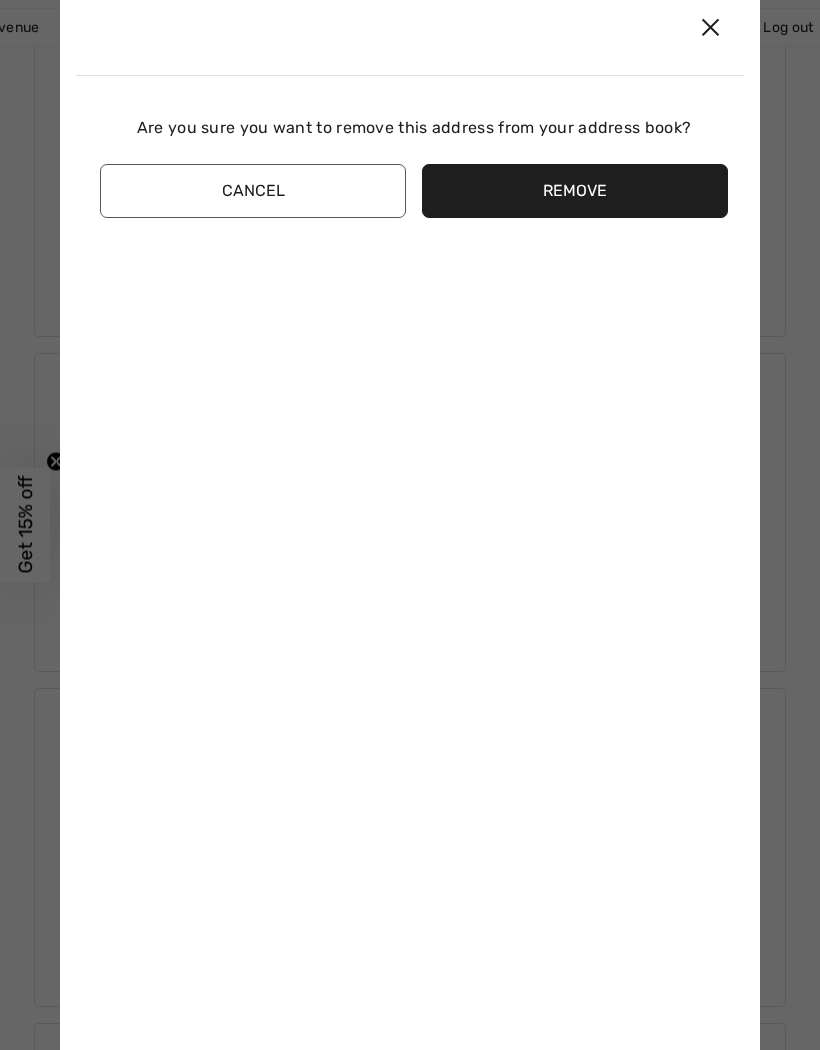 click on "Remove" at bounding box center (575, 191) 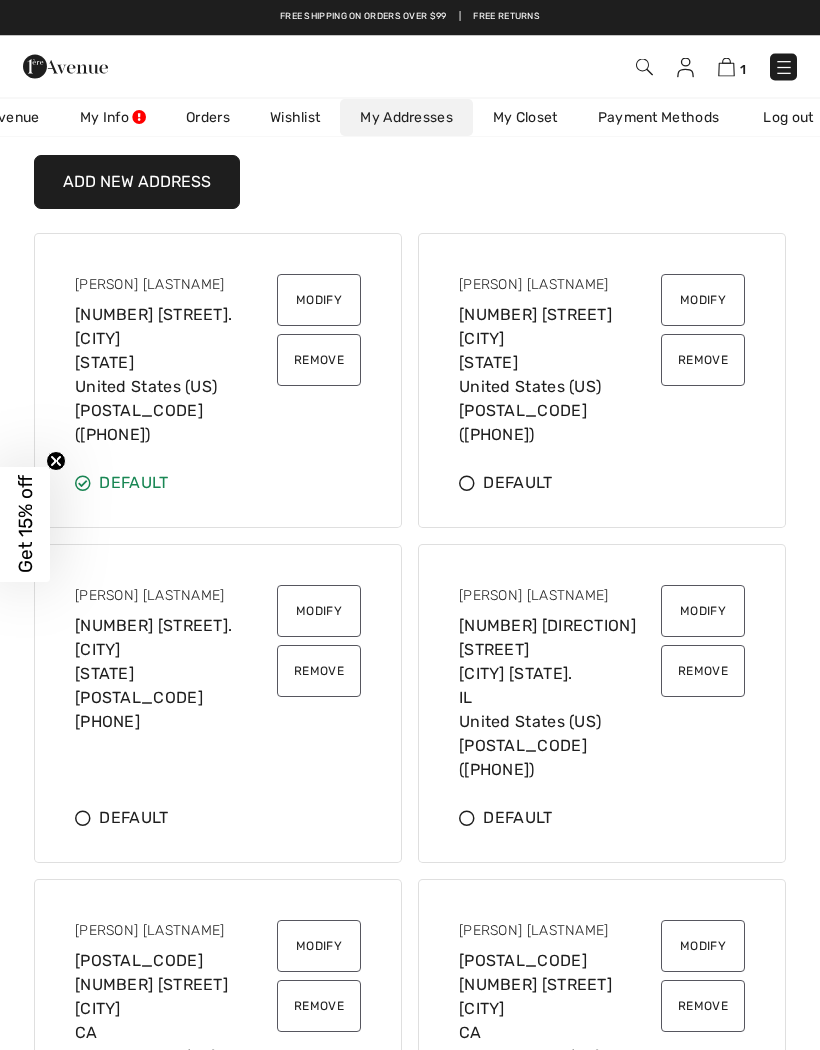 scroll, scrollTop: 0, scrollLeft: 0, axis: both 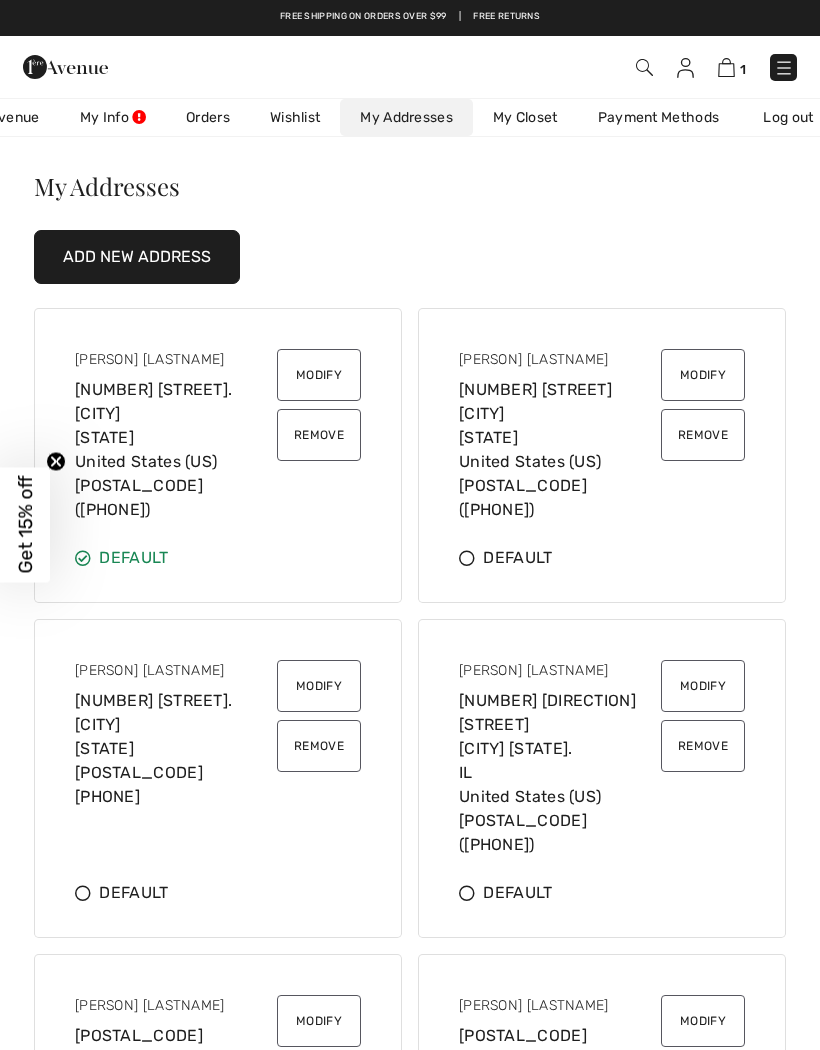 click at bounding box center [83, 558] 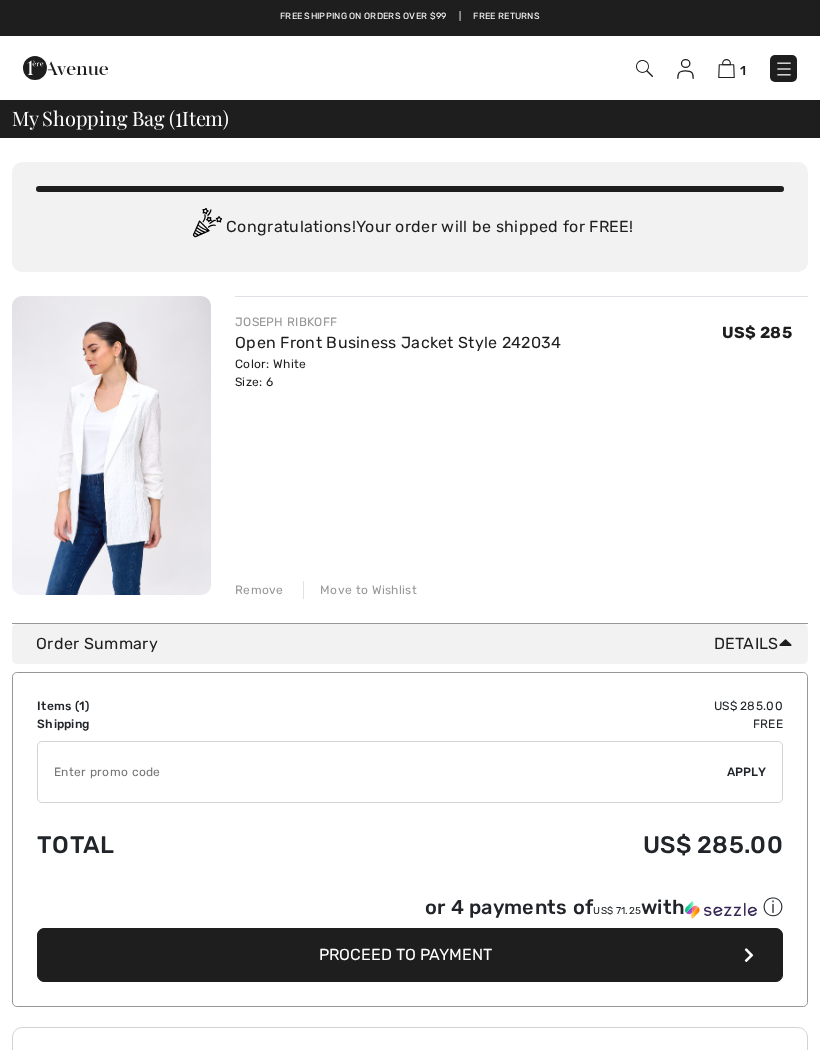 scroll, scrollTop: 0, scrollLeft: 0, axis: both 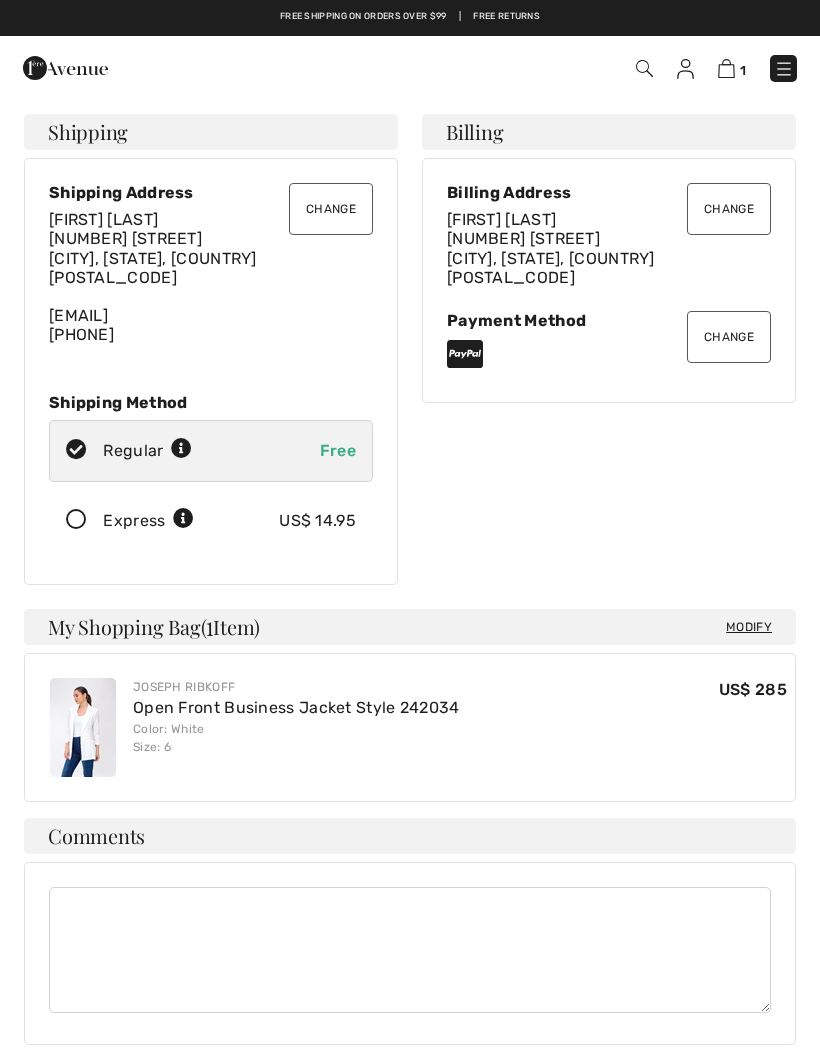 click on "Change" at bounding box center [331, 209] 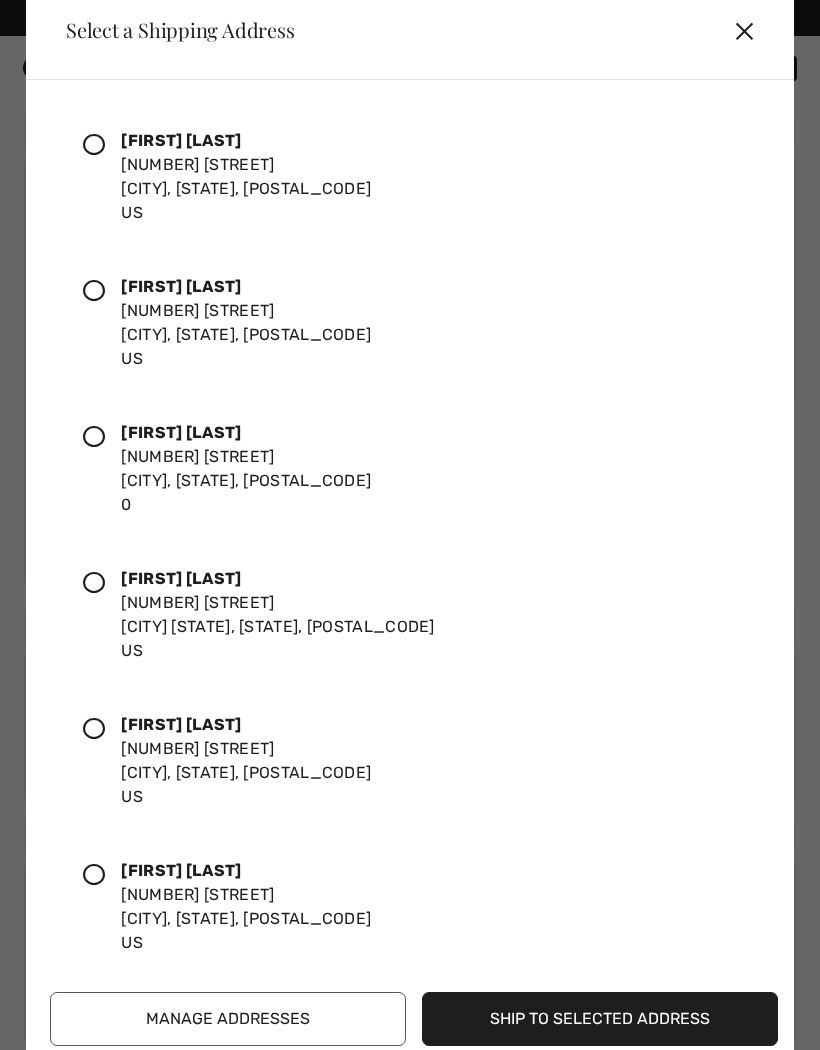 click at bounding box center (94, 145) 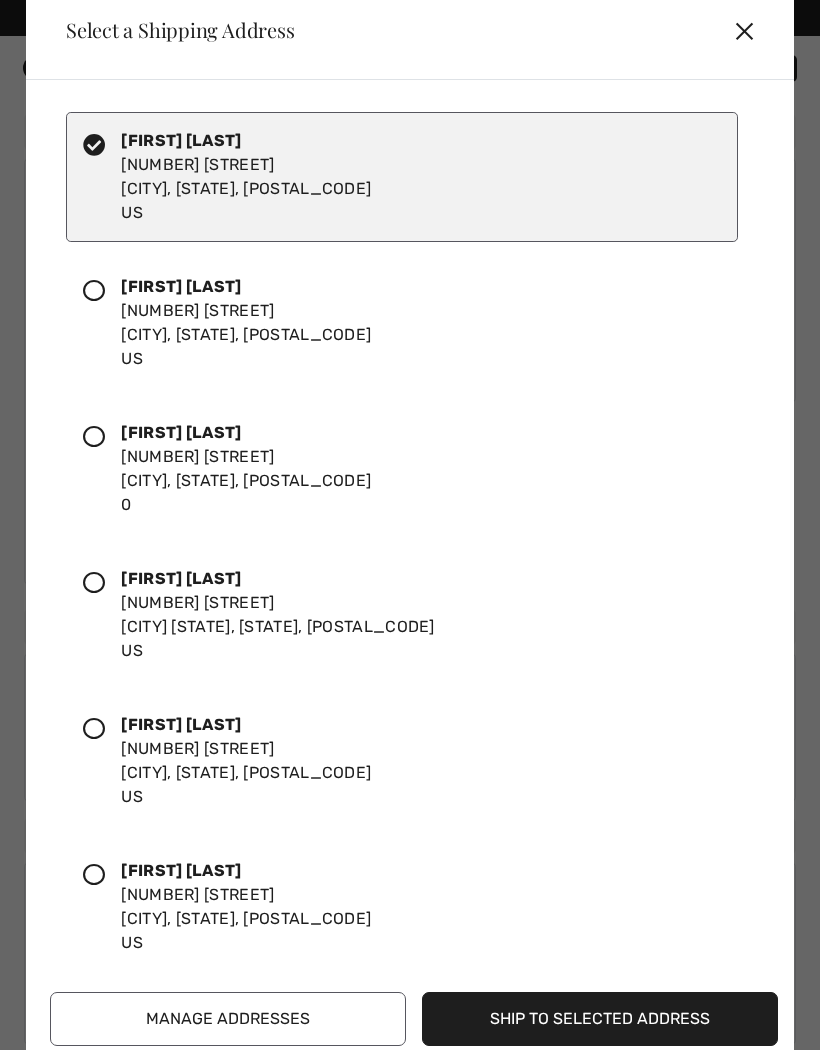 click on "Ship to Selected Address" at bounding box center (600, 1019) 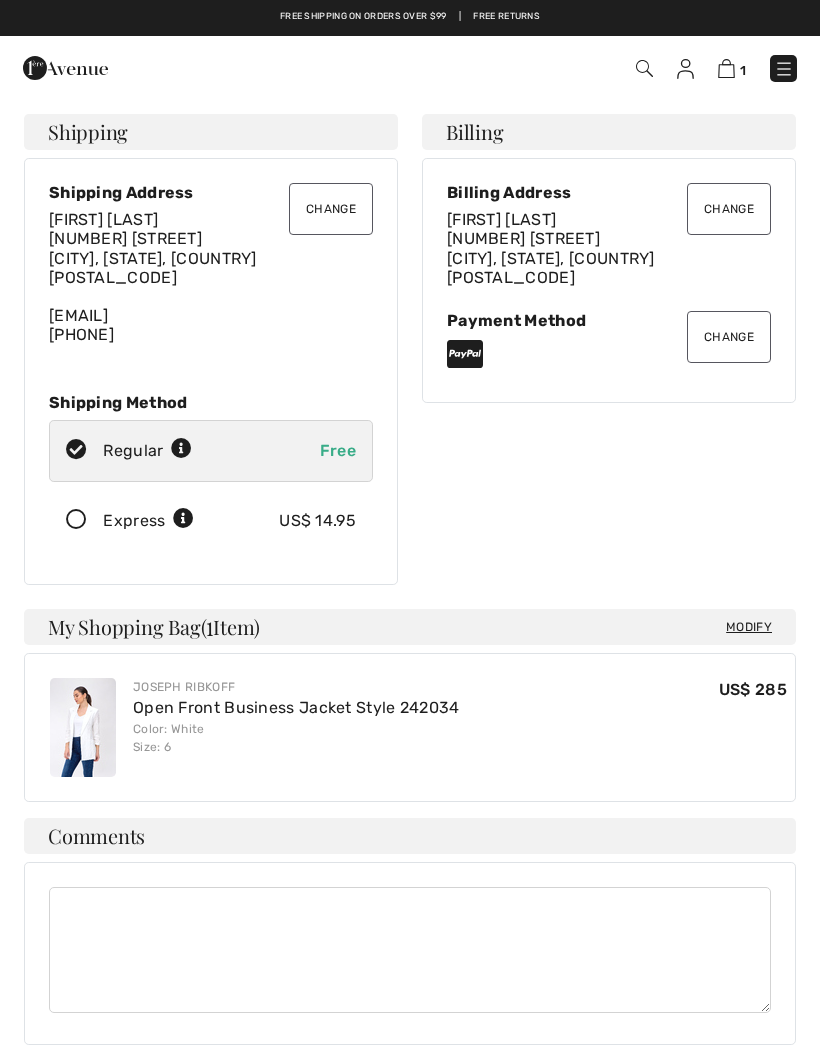 click on "Change" at bounding box center (729, 209) 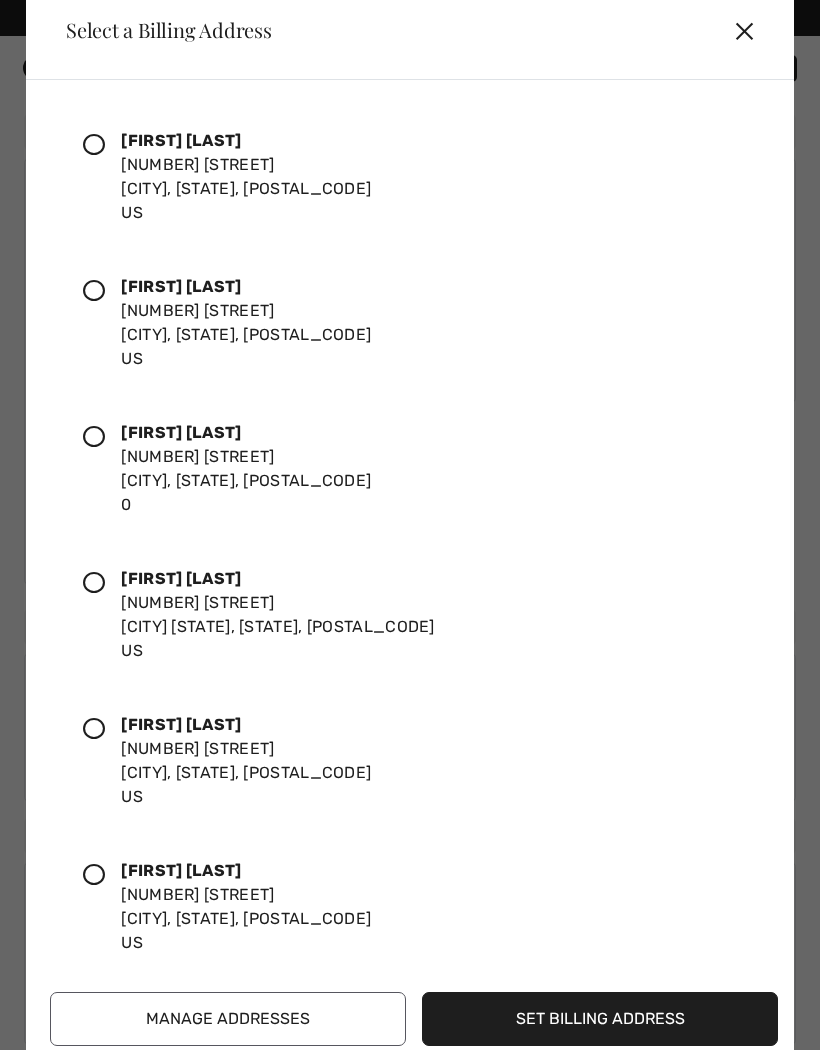 click at bounding box center (102, 177) 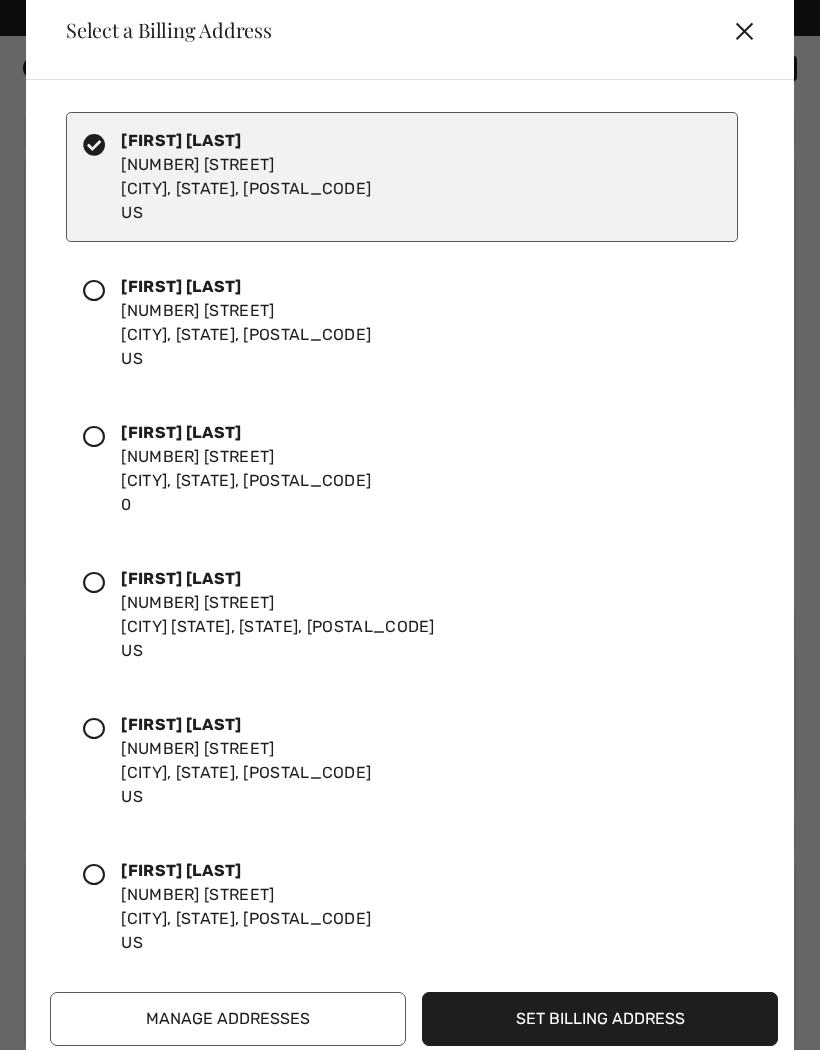 click on "Set Billing Address" at bounding box center (600, 1019) 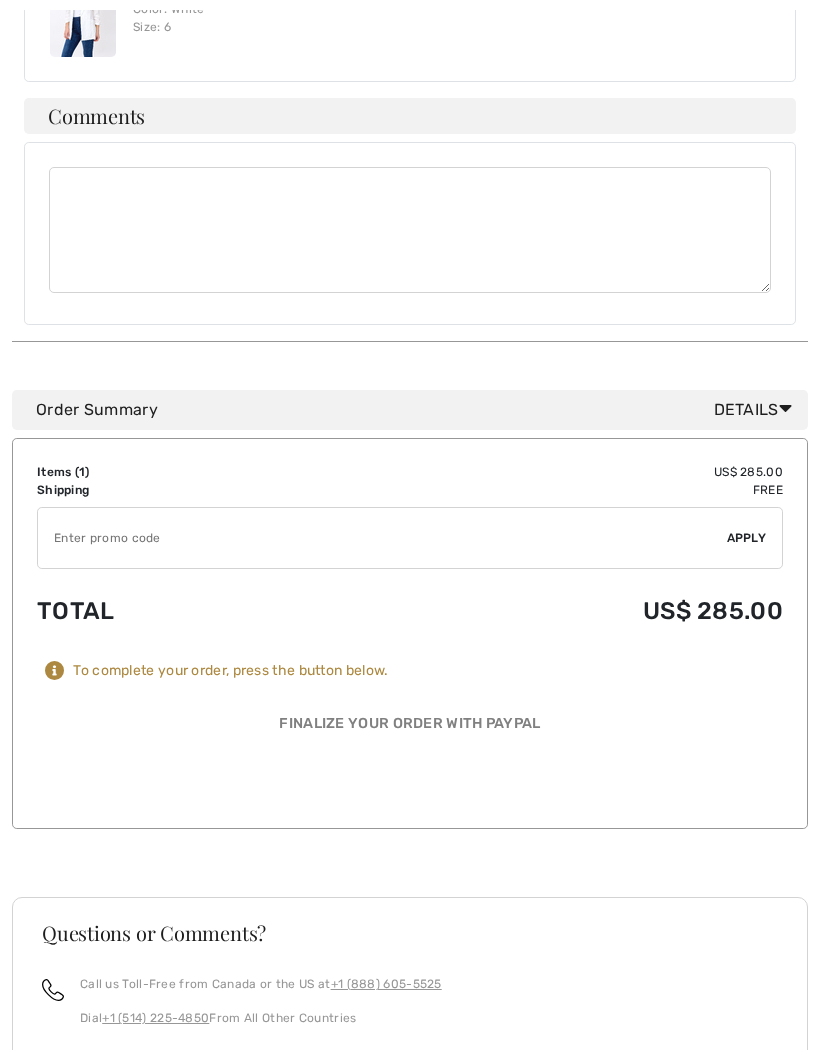 scroll, scrollTop: 764, scrollLeft: 0, axis: vertical 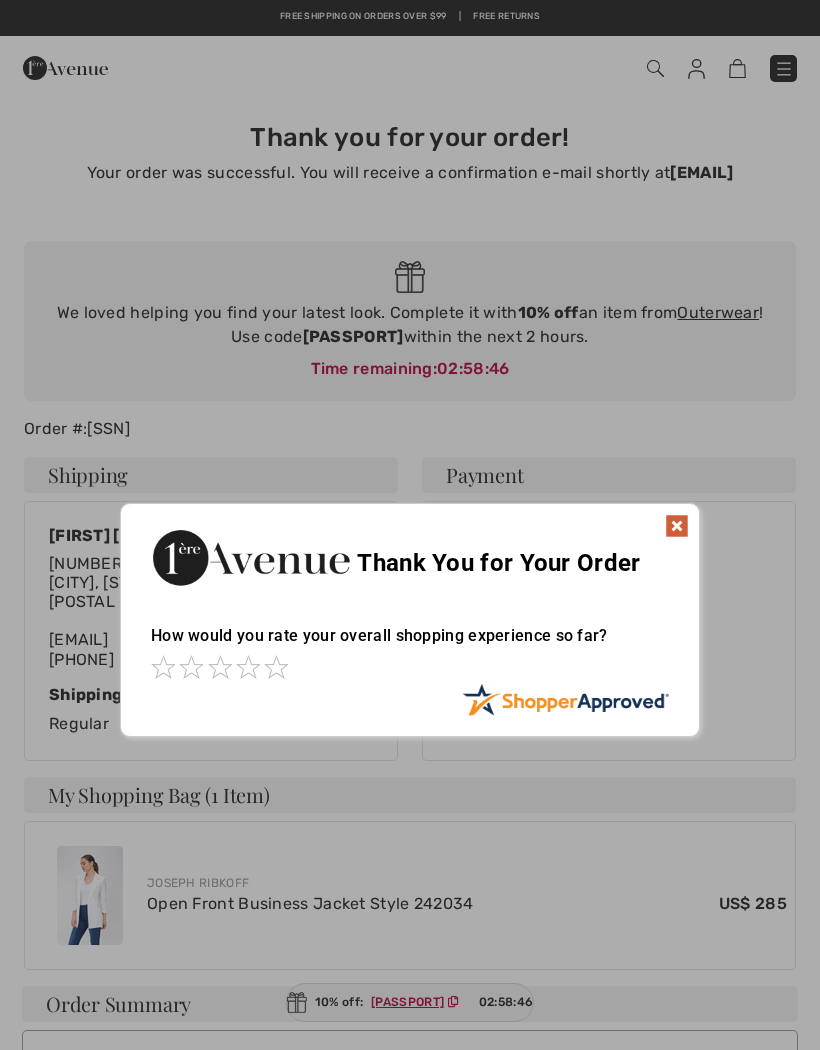 click at bounding box center (677, 526) 